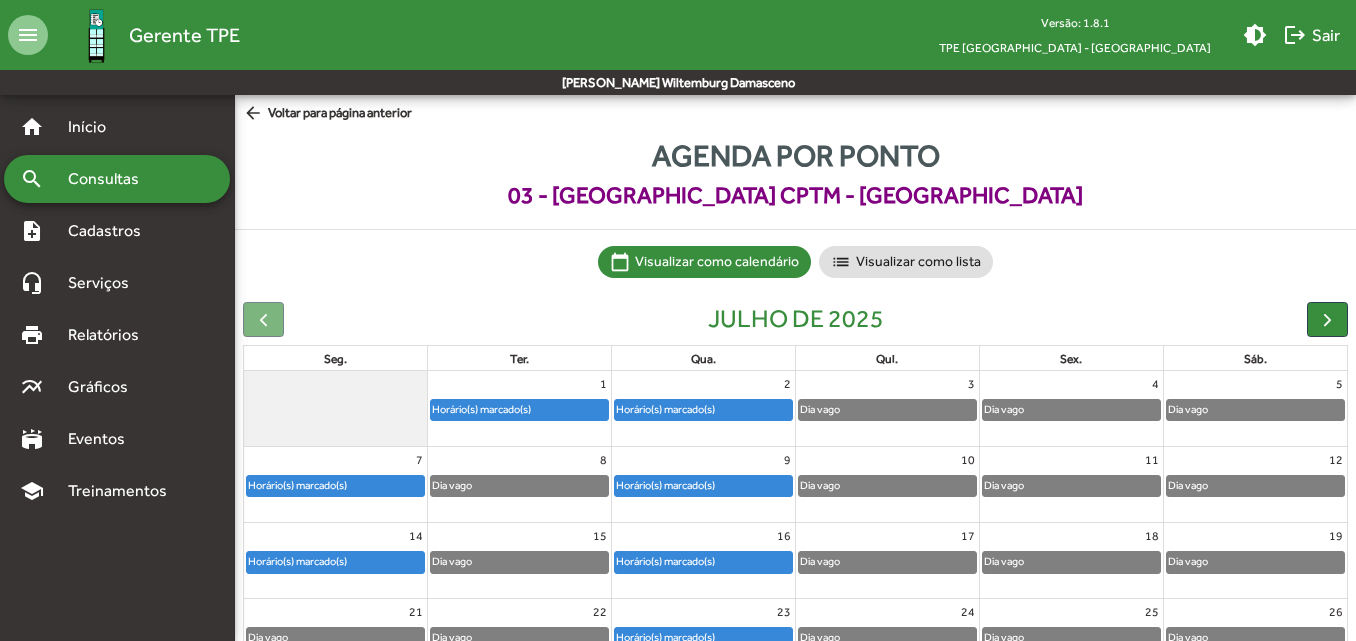 scroll, scrollTop: 0, scrollLeft: 0, axis: both 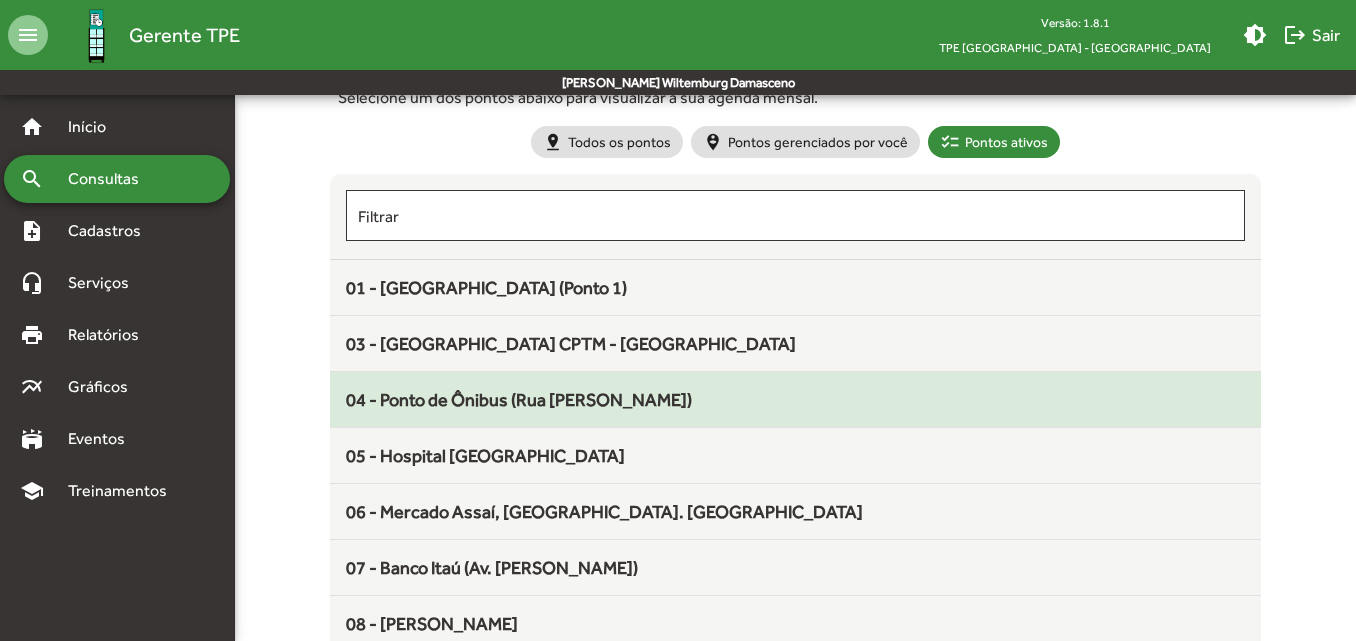 click on "04 - Ponto de Ônibus (Rua [PERSON_NAME])" 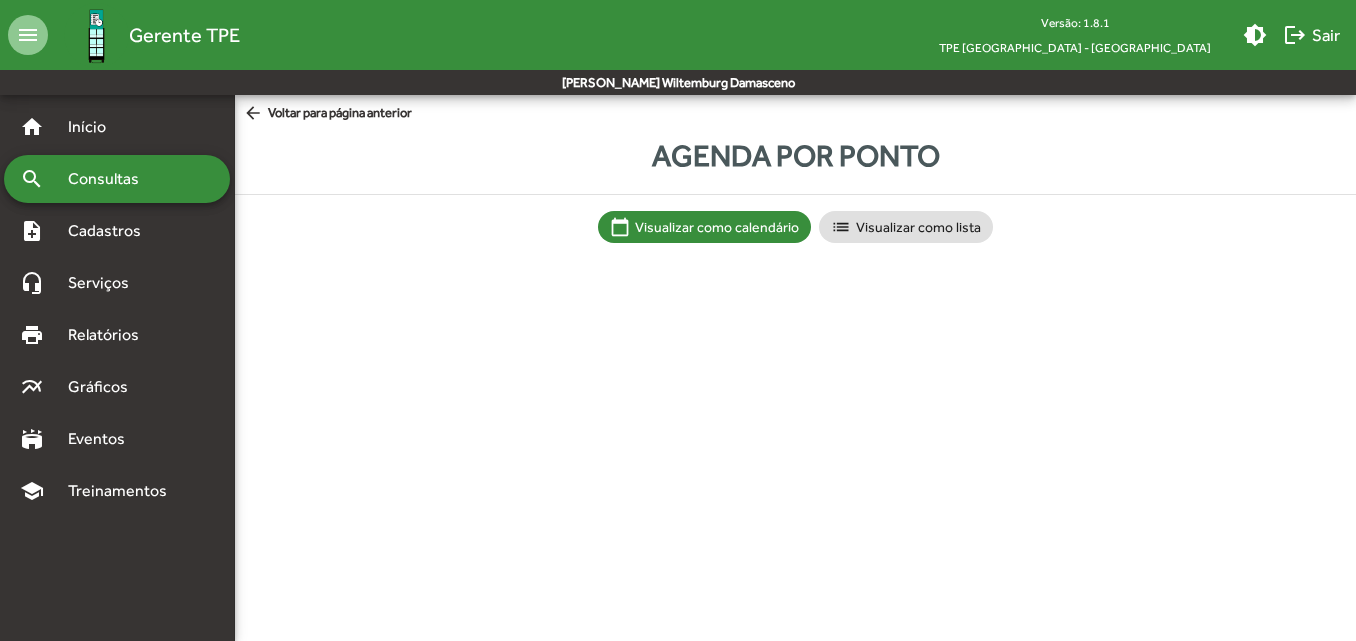 scroll, scrollTop: 0, scrollLeft: 0, axis: both 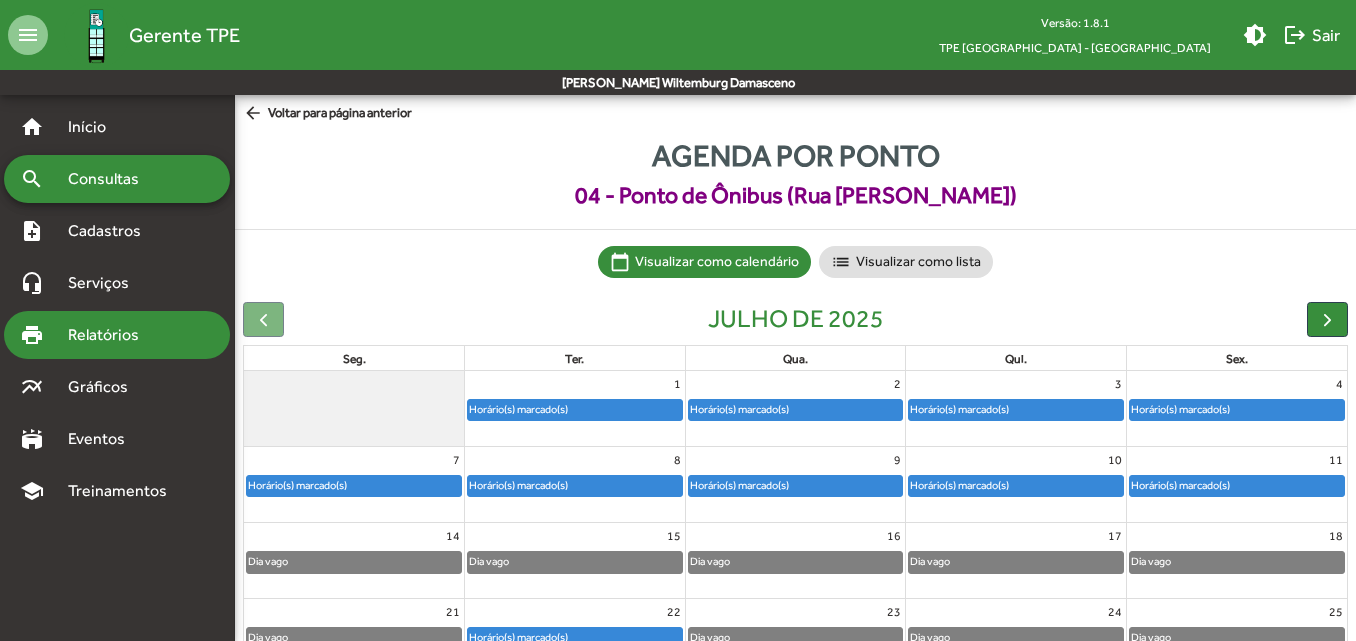 click on "Relatórios" at bounding box center [110, 335] 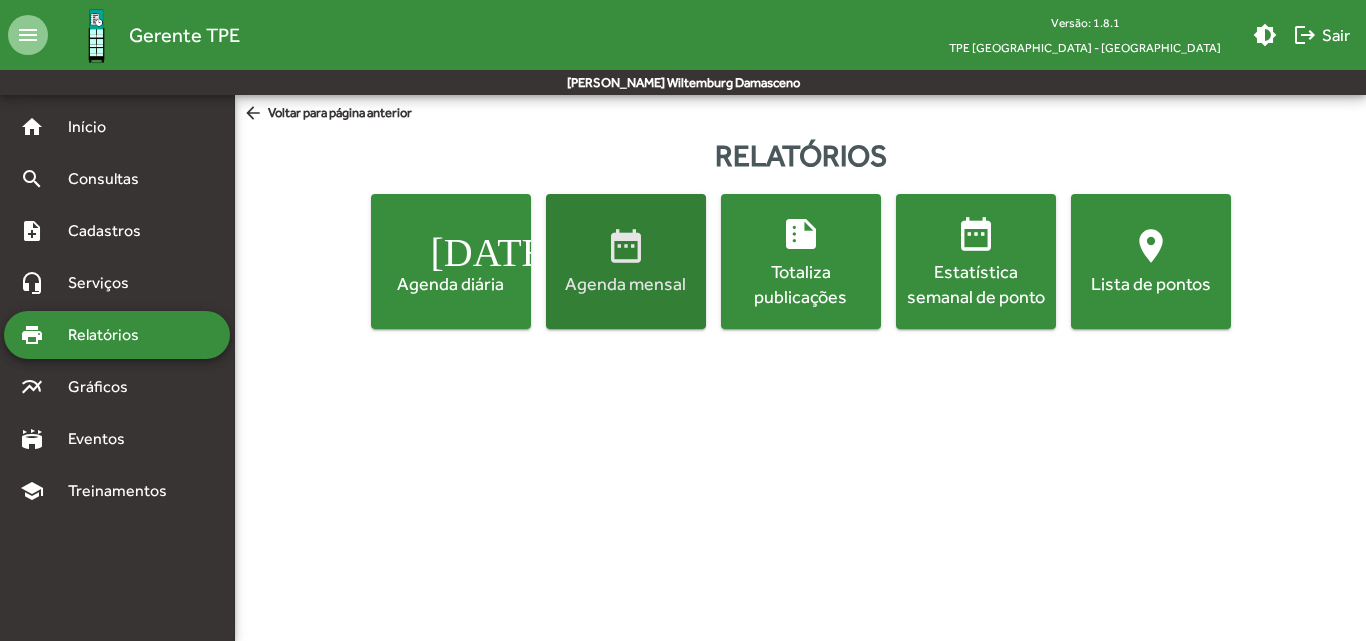 click on "date_range  Agenda mensal" 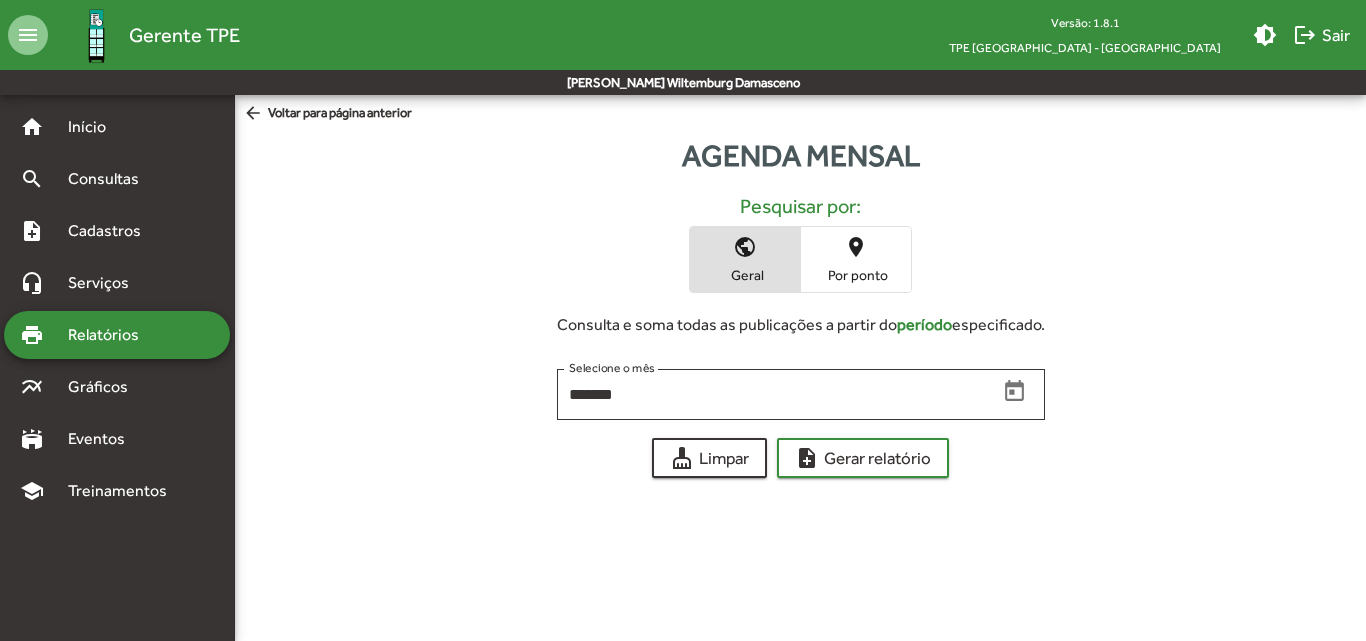 click on "Por ponto" at bounding box center [856, 275] 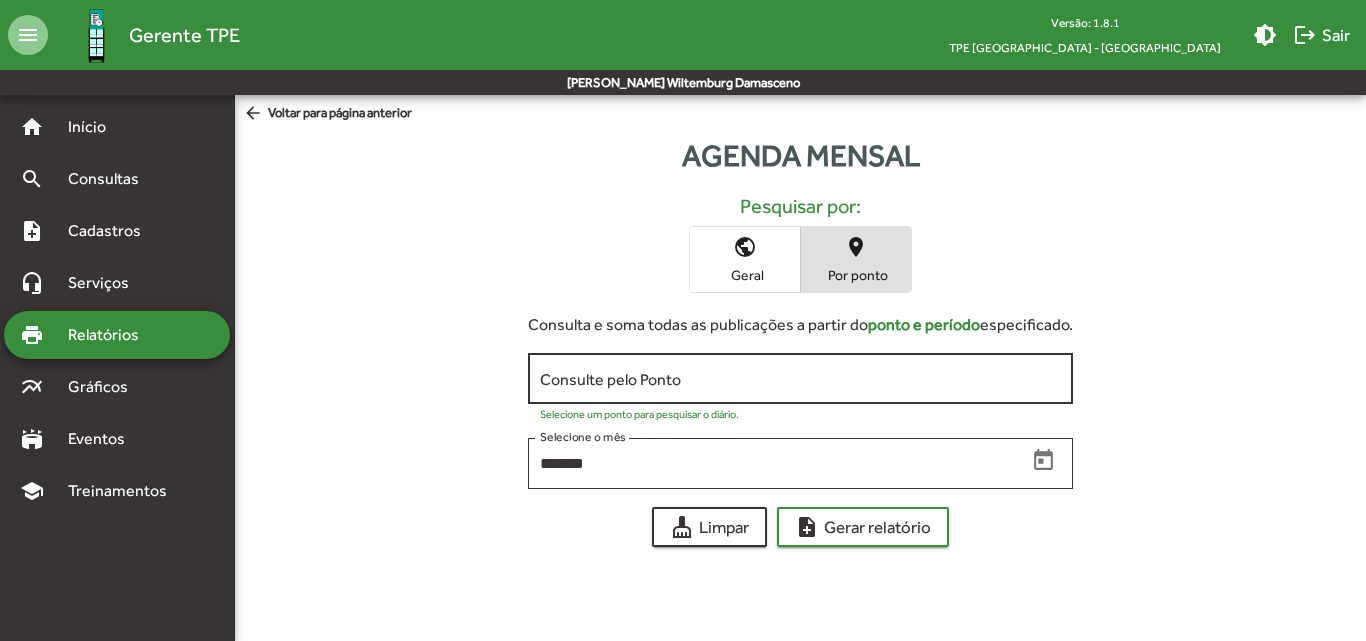 click on "Consulte pelo Ponto" at bounding box center [800, 379] 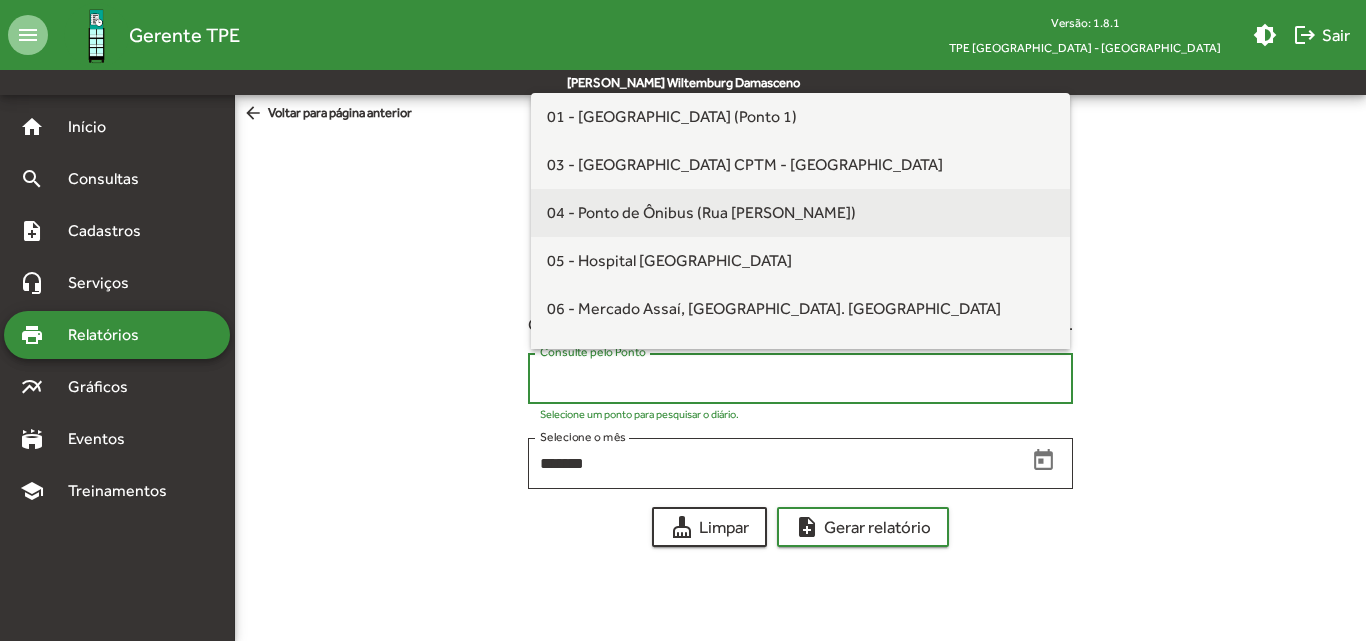 click on "04 - Ponto de Ônibus (Rua [PERSON_NAME])" at bounding box center (701, 212) 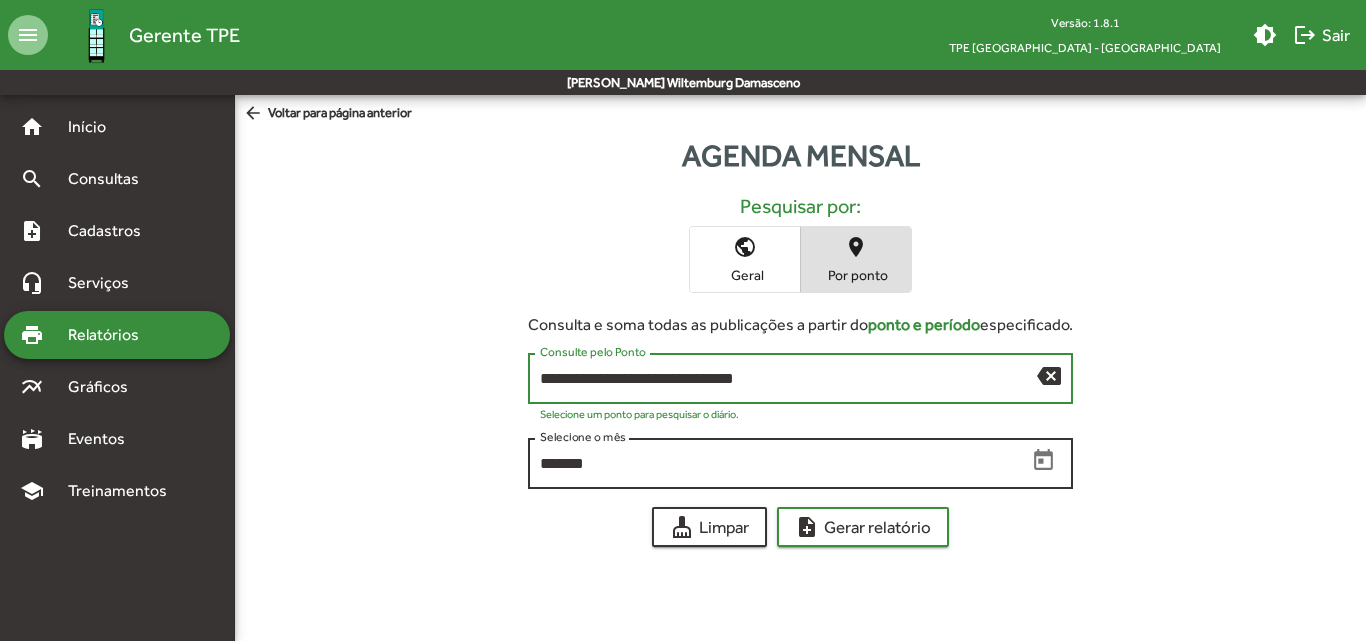click on "*******" at bounding box center [783, 464] 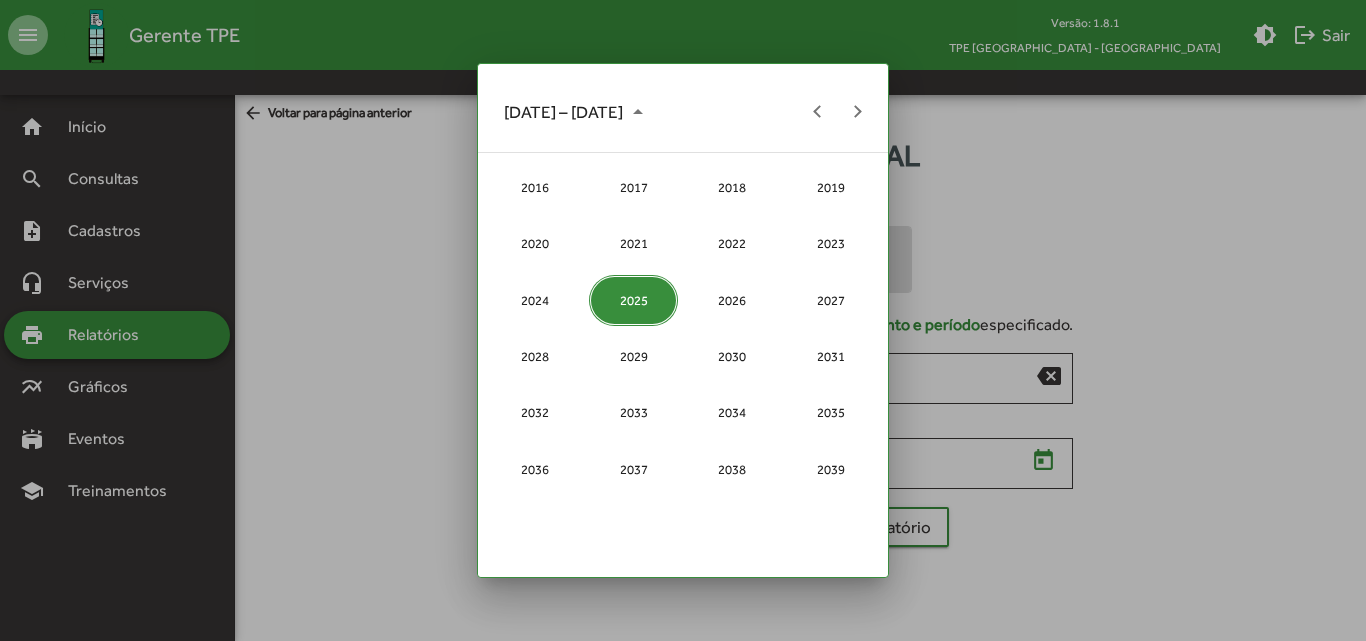click on "2025" at bounding box center (633, 300) 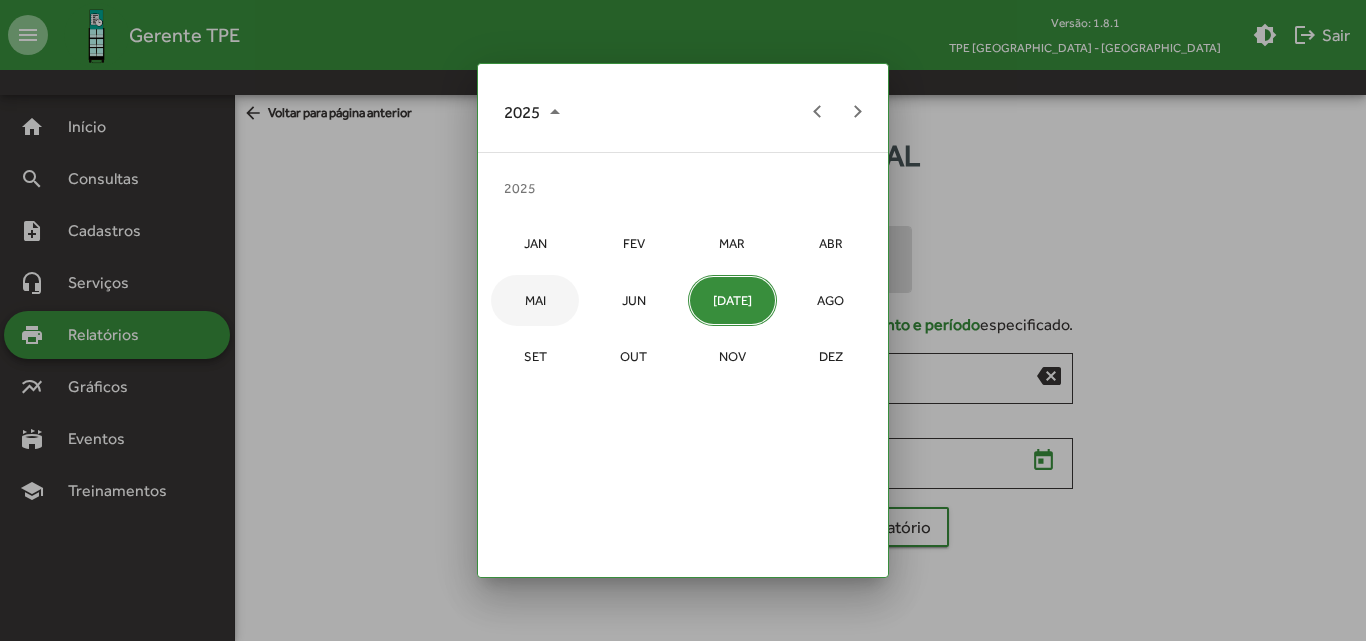 click on "MAI" at bounding box center [535, 300] 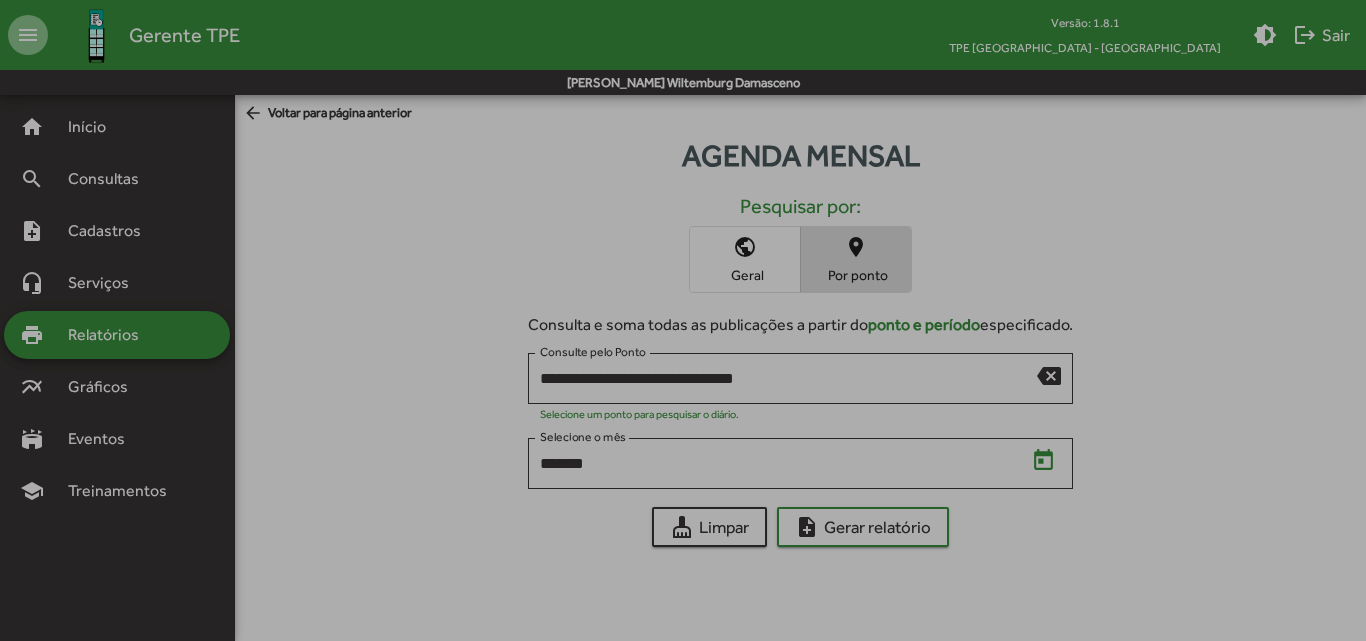 type on "*******" 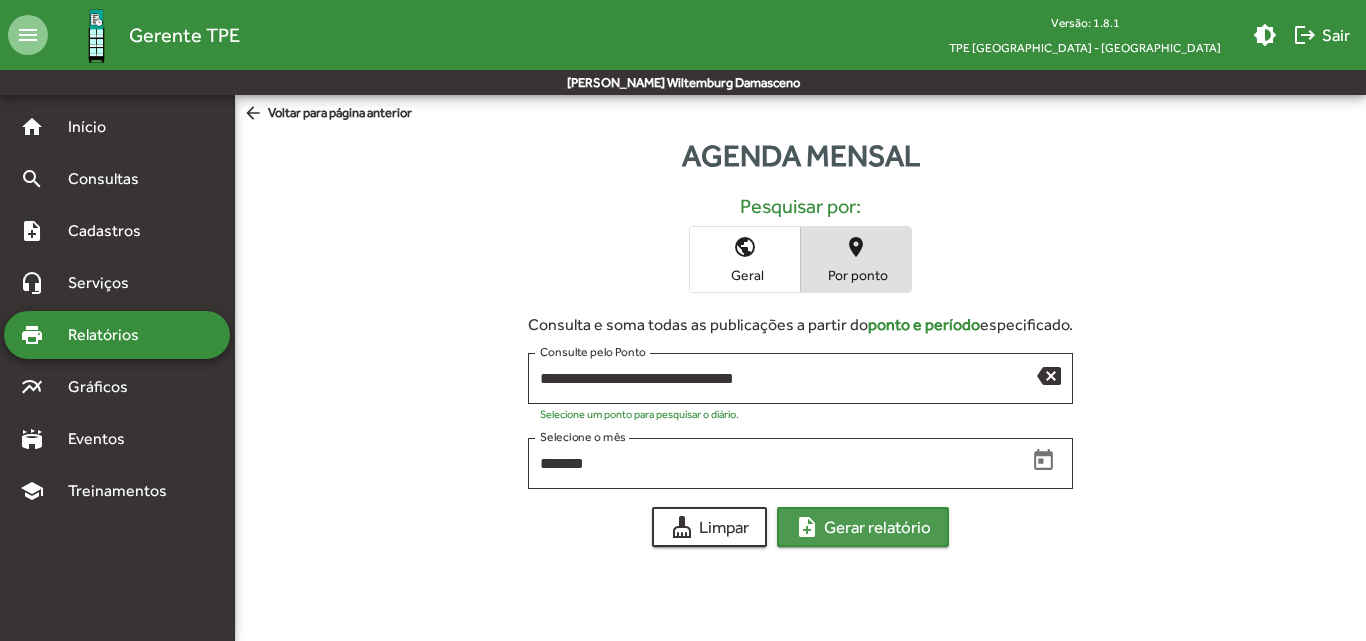 click on "note_add  Gerar relatório" 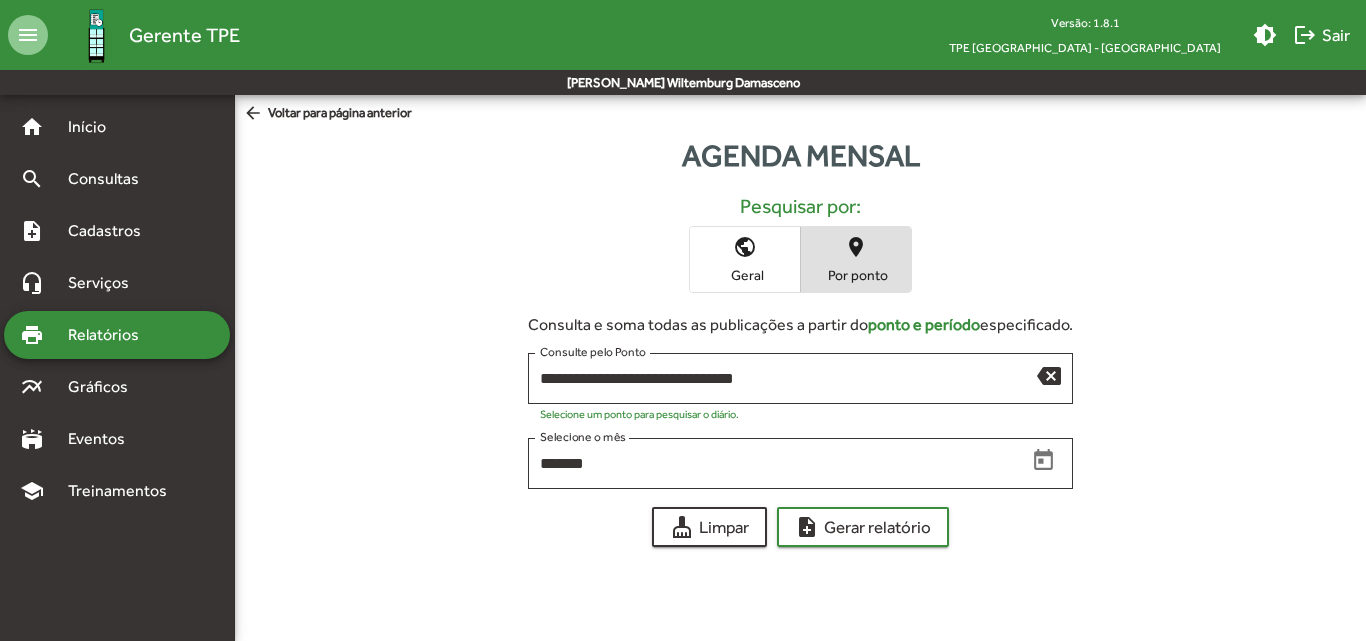 click on "arrow_back  Voltar para página anterior" 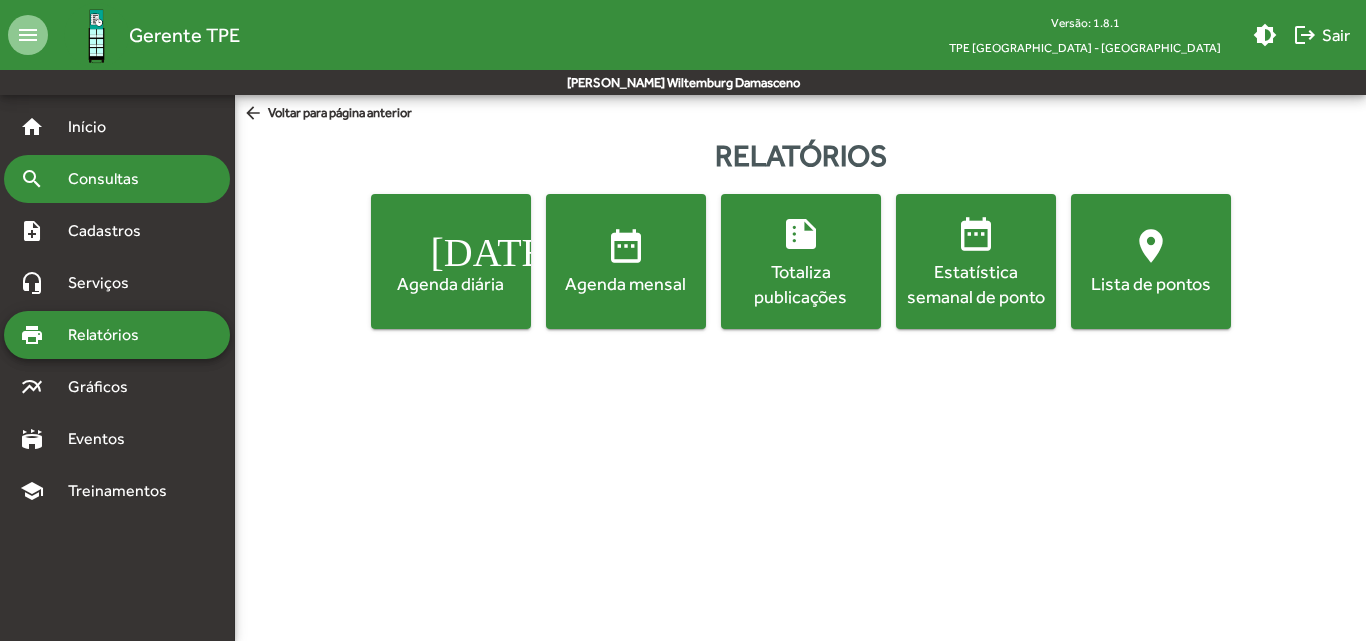 click on "Consultas" at bounding box center (110, 179) 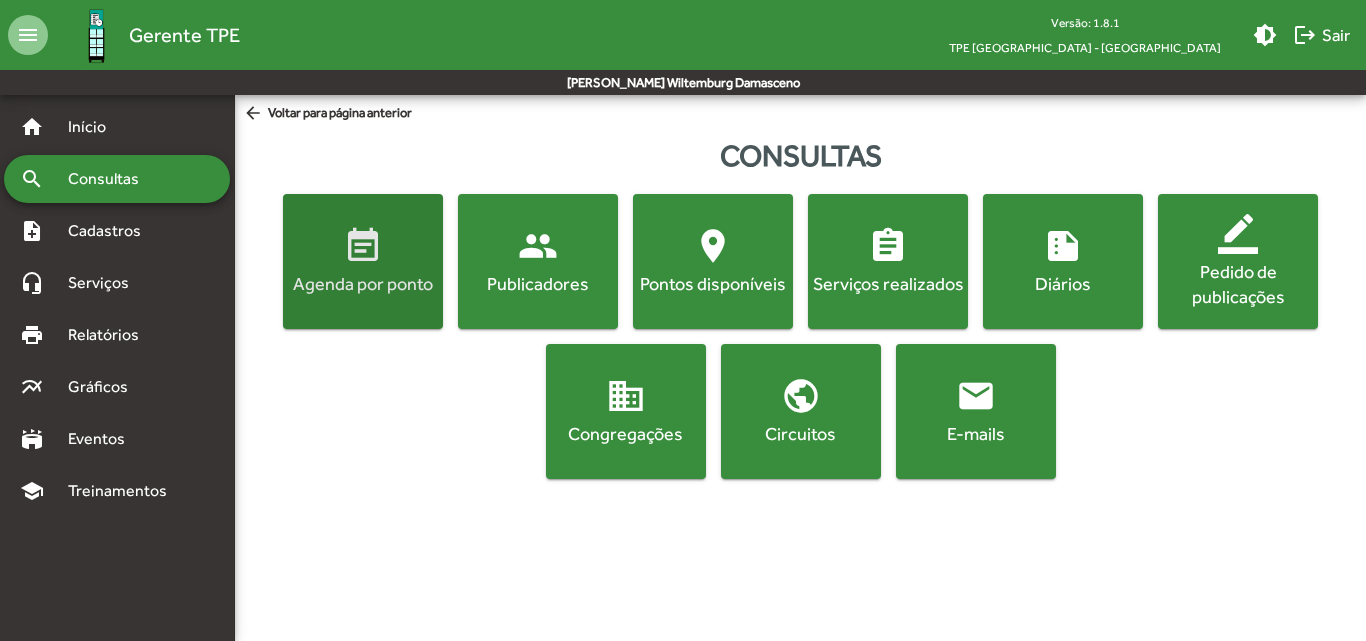 click on "event_note  Agenda por ponto" 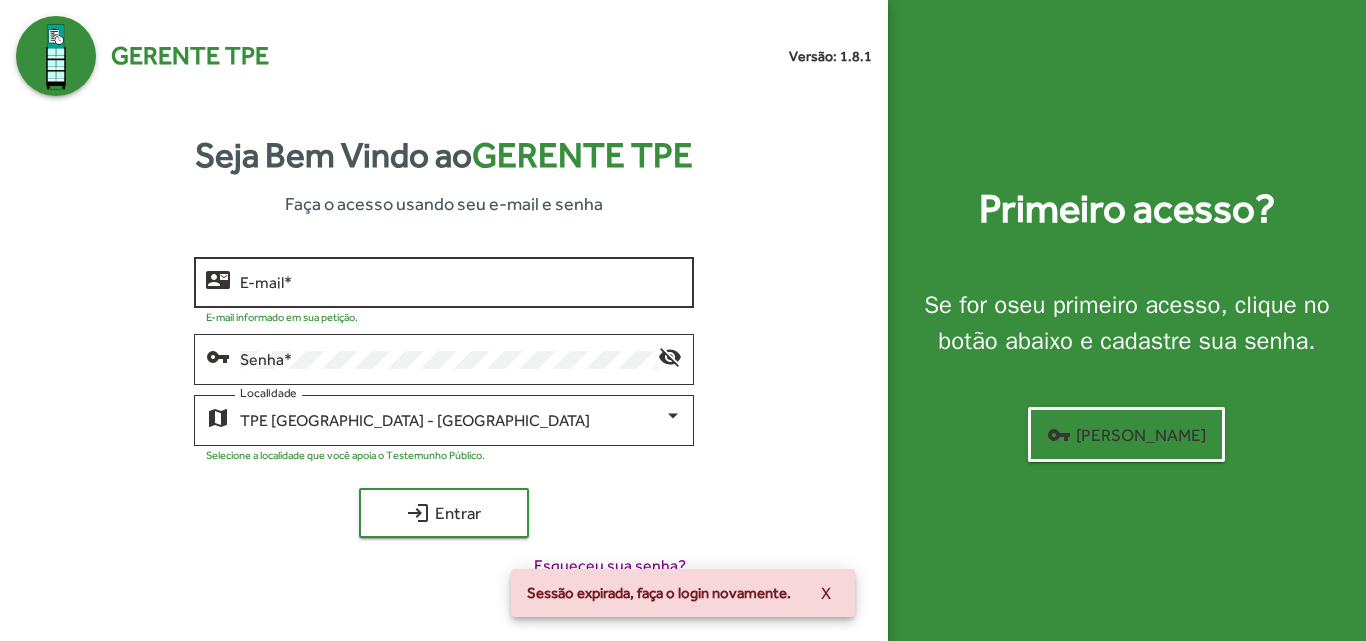 click on "E-mail   *" at bounding box center [460, 283] 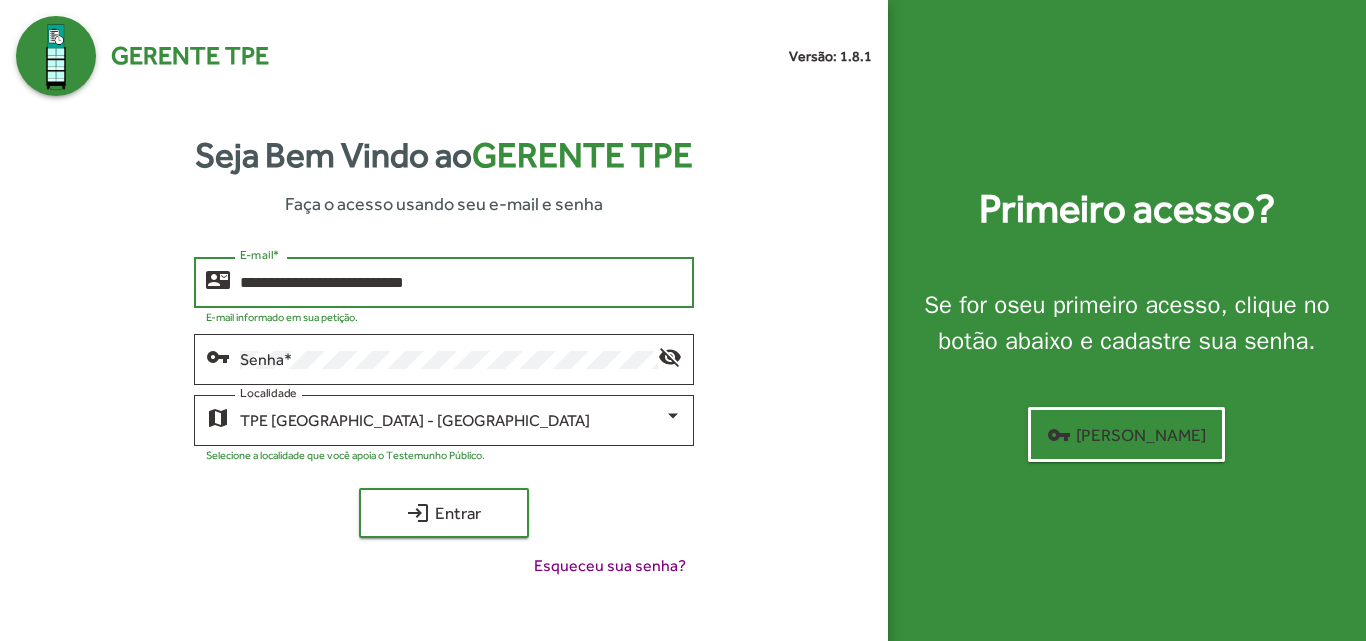type on "**********" 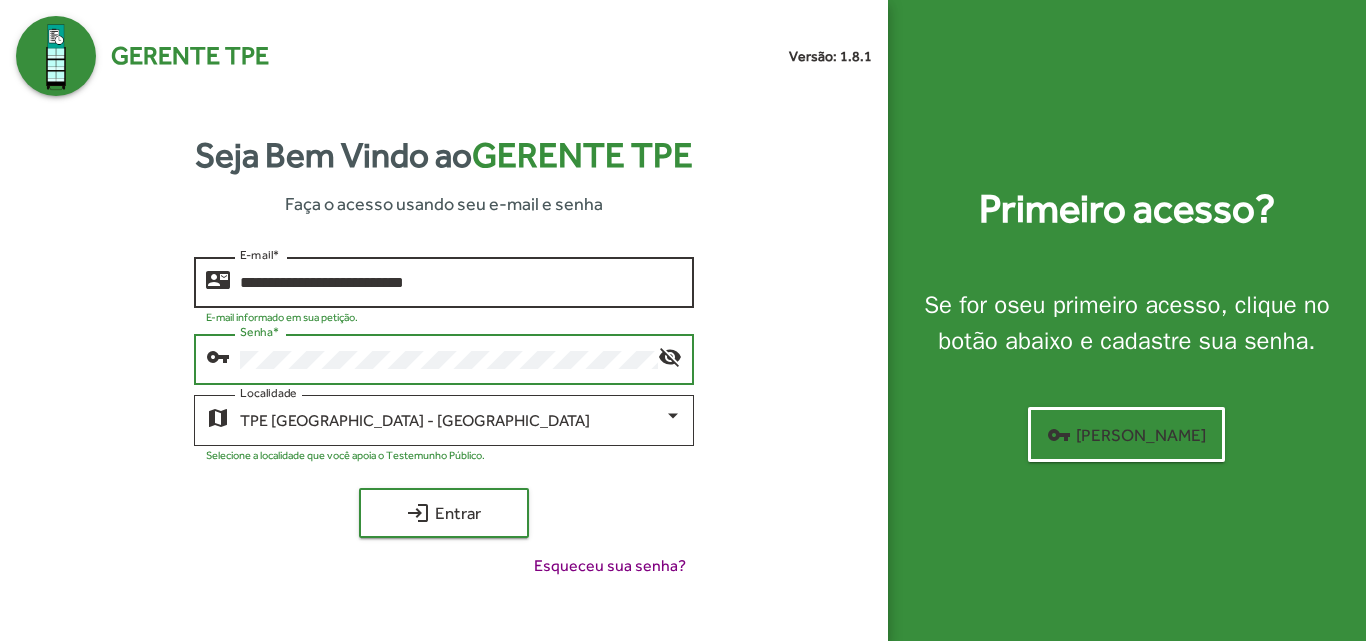click on "login  Entrar" 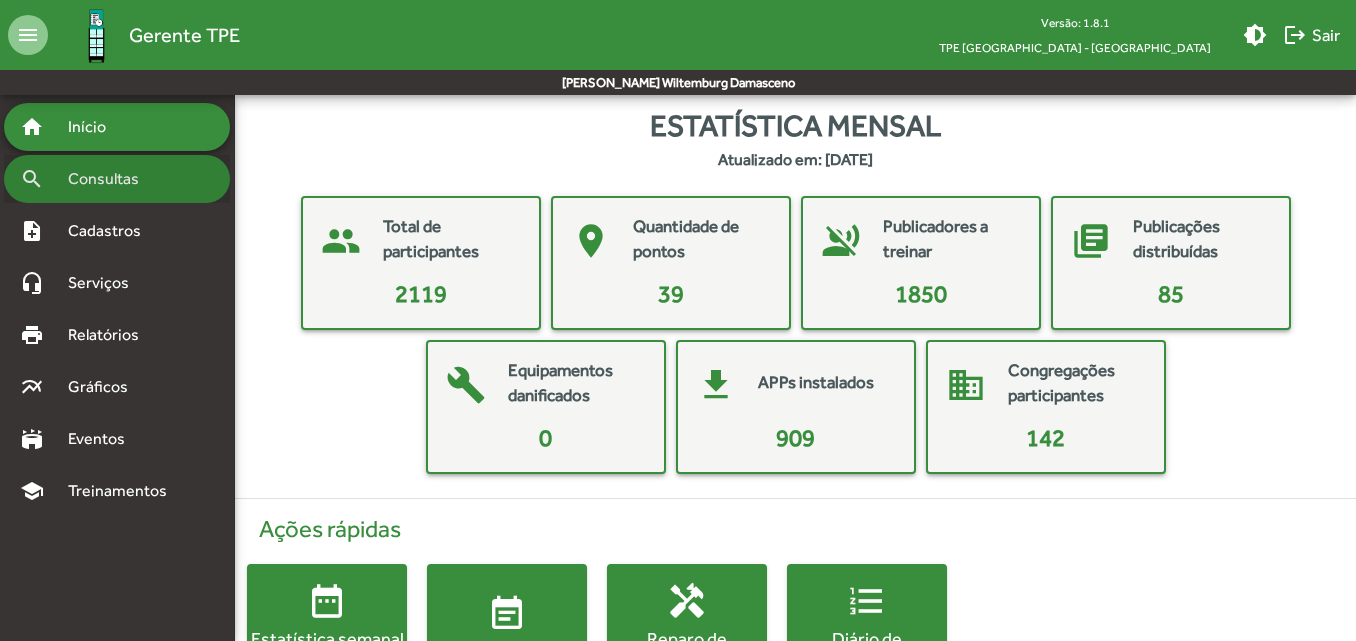 click on "Consultas" at bounding box center (110, 179) 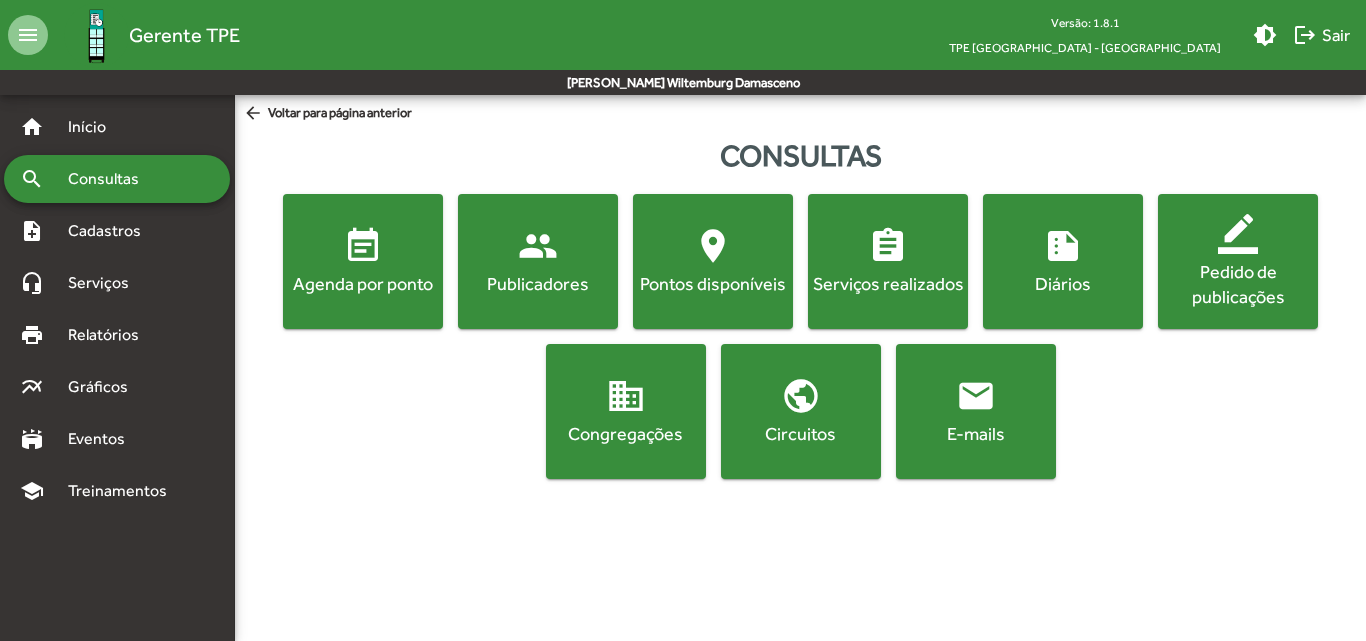 click on "event_note  Agenda por ponto" 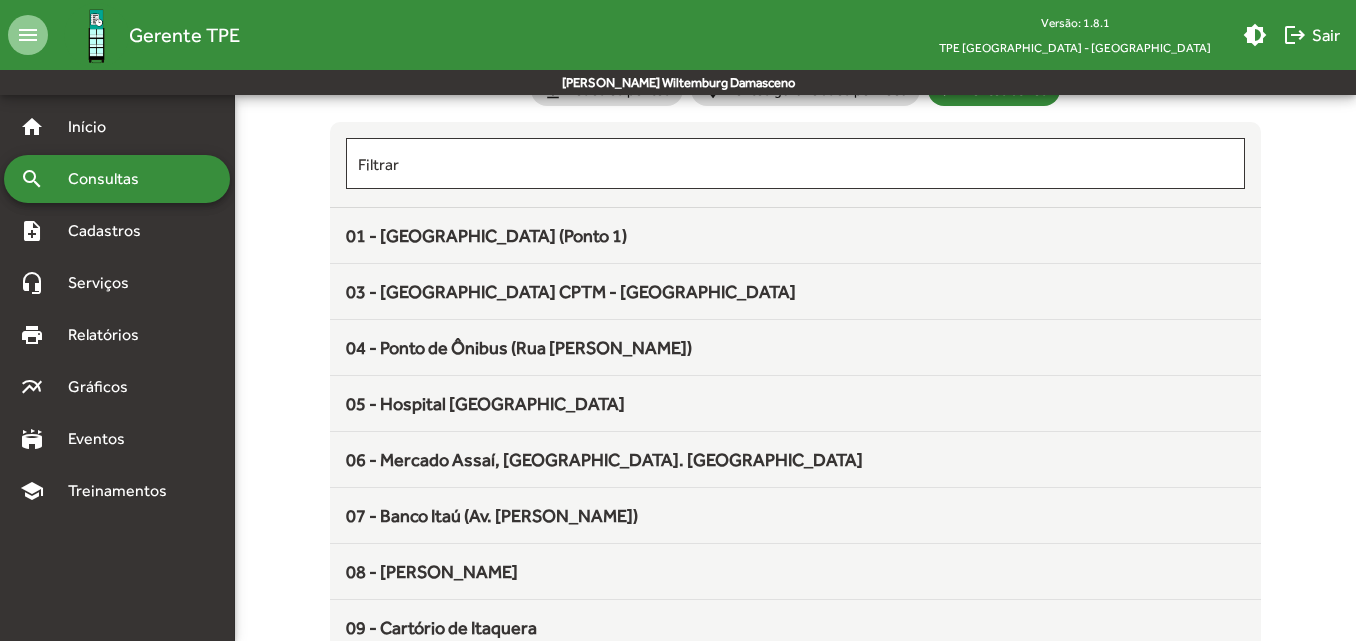 scroll, scrollTop: 200, scrollLeft: 0, axis: vertical 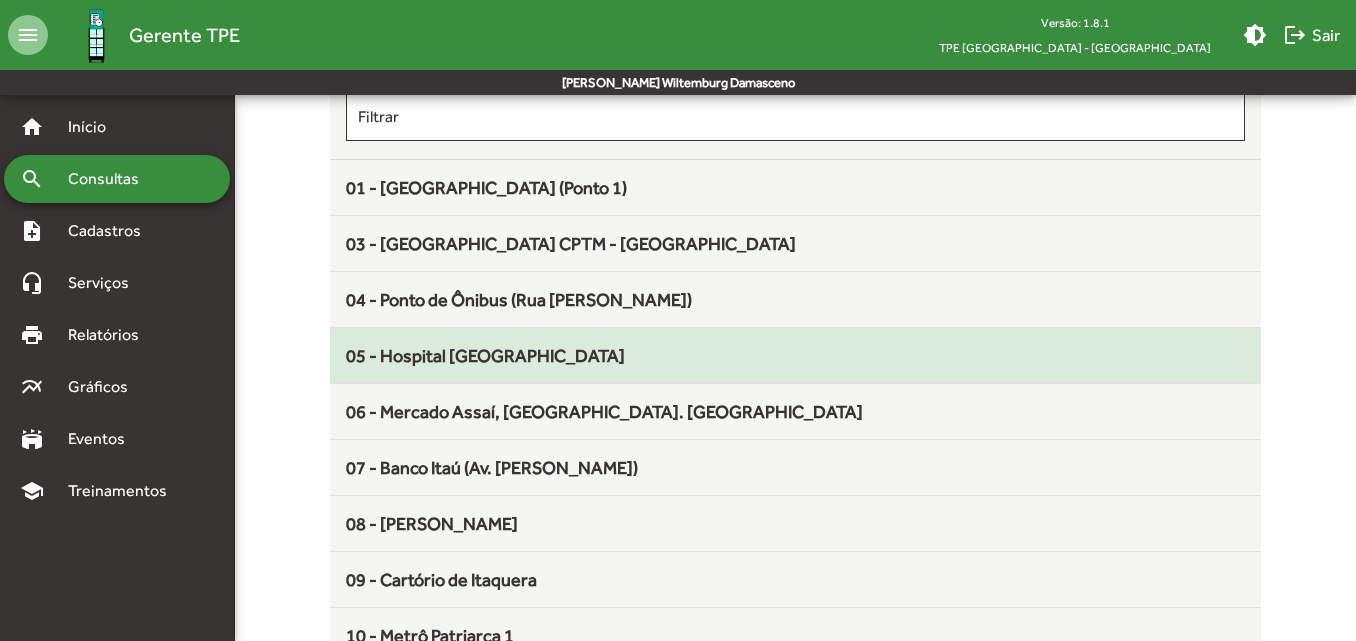 click on "05 - Hospital [GEOGRAPHIC_DATA]" 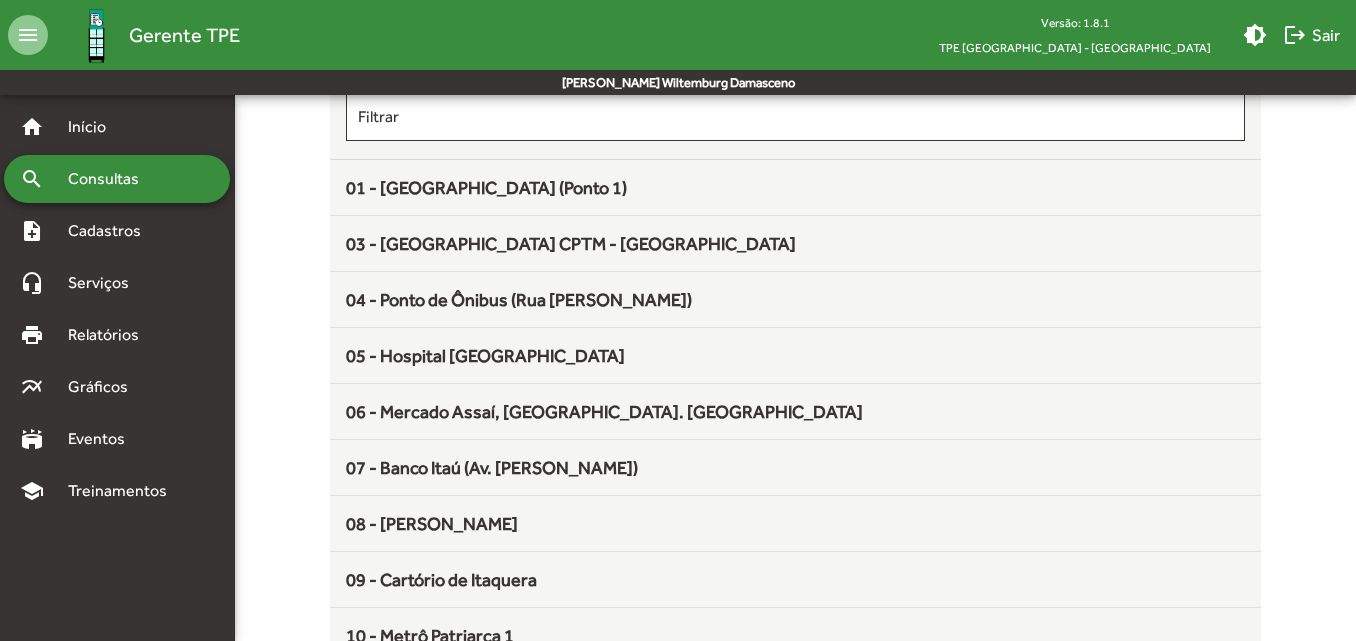 scroll, scrollTop: 0, scrollLeft: 0, axis: both 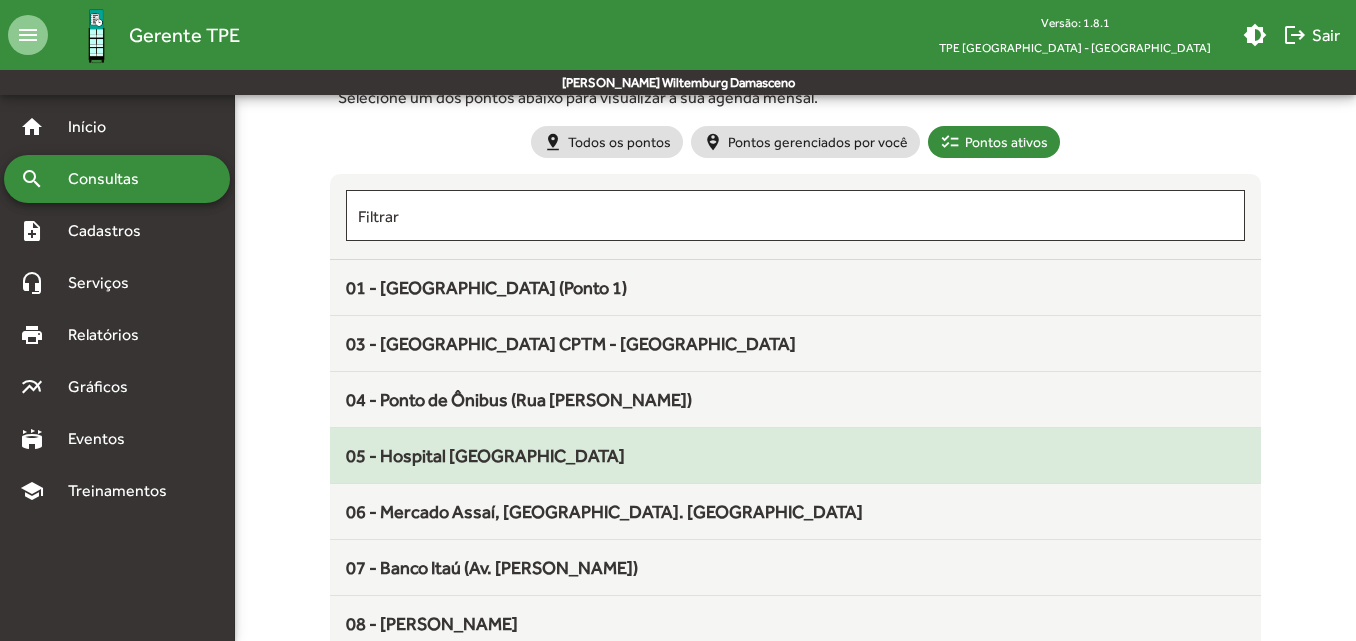 click on "05 - Hospital [GEOGRAPHIC_DATA]" 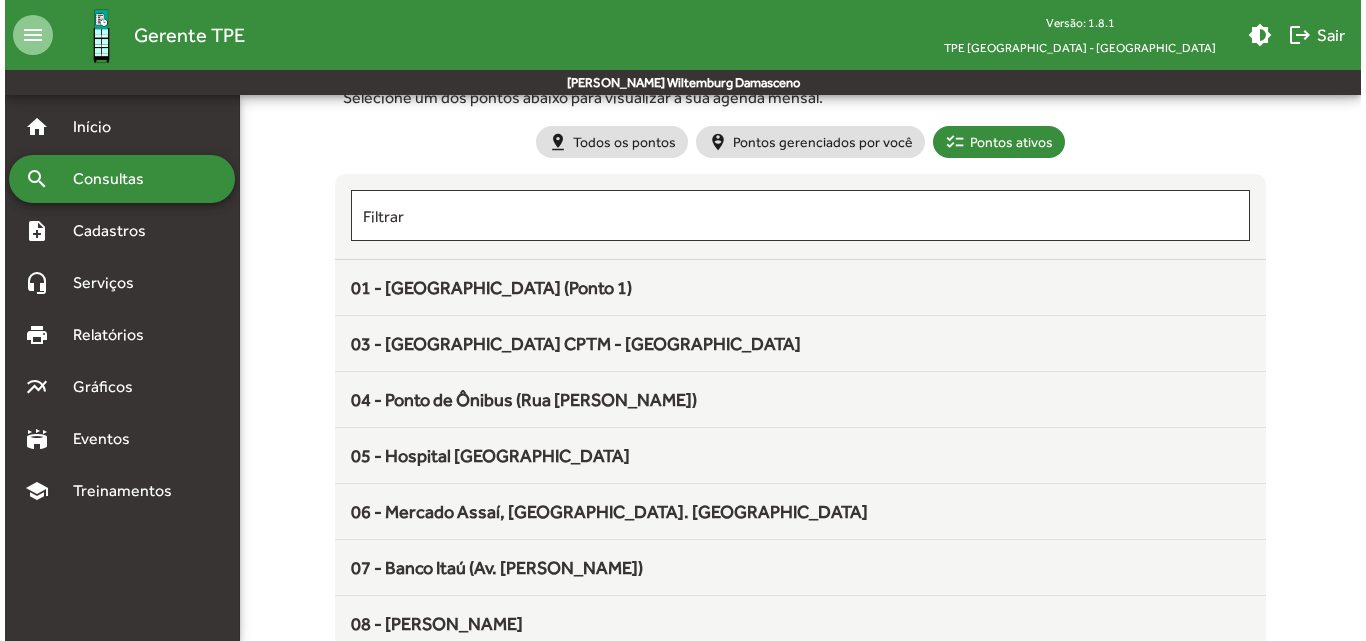 scroll, scrollTop: 0, scrollLeft: 0, axis: both 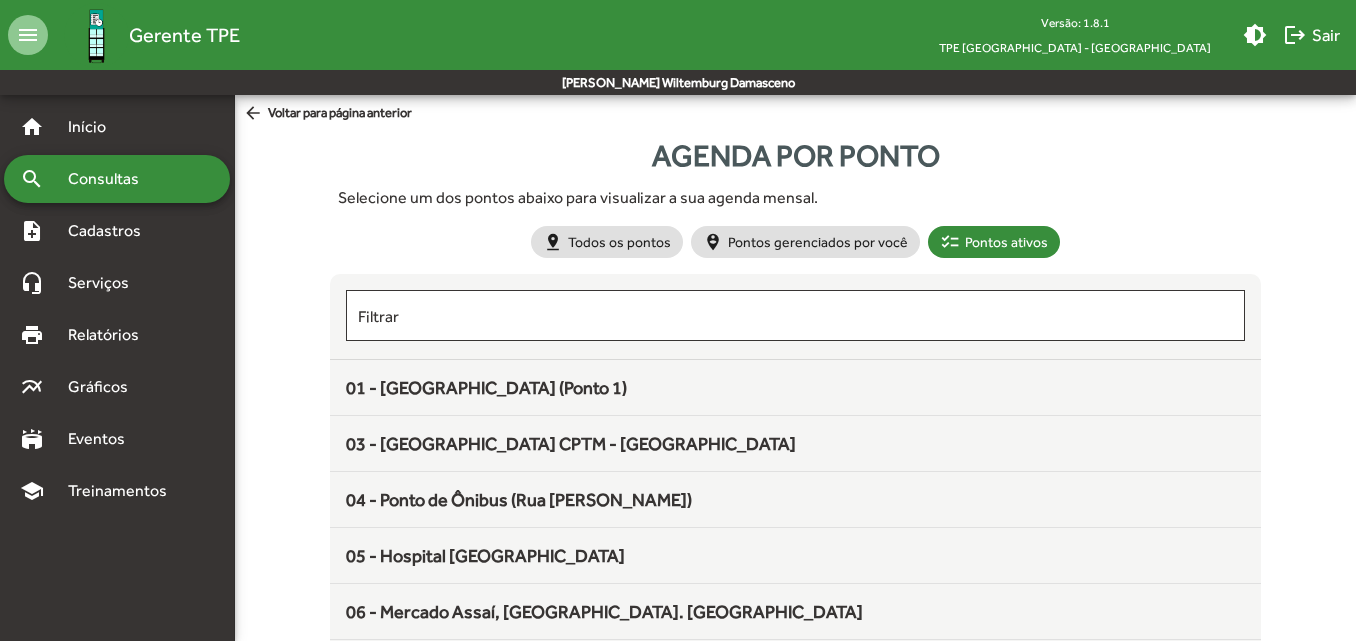 click on "home Início search Consultas note_add Cadastros headset_mic Serviços print Relatórios multiline_chart Gráficos stadium Eventos school Treinamentos" at bounding box center (117, 309) 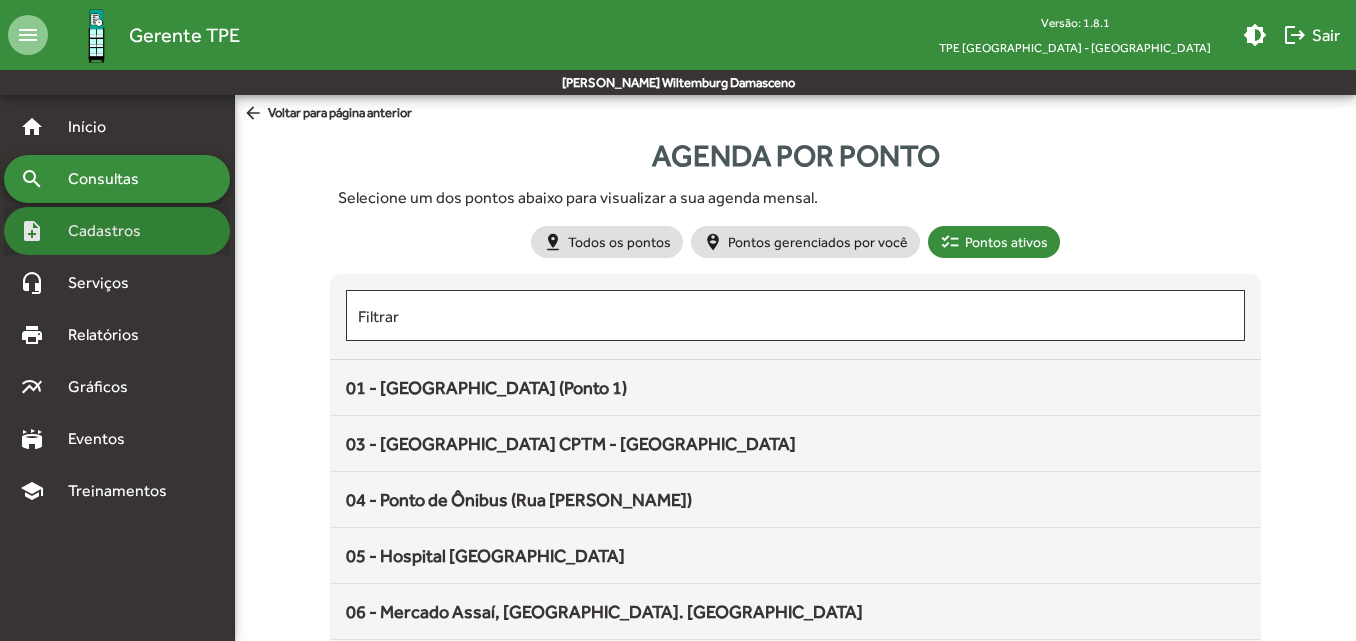 click on "note_add Cadastros" at bounding box center [117, 231] 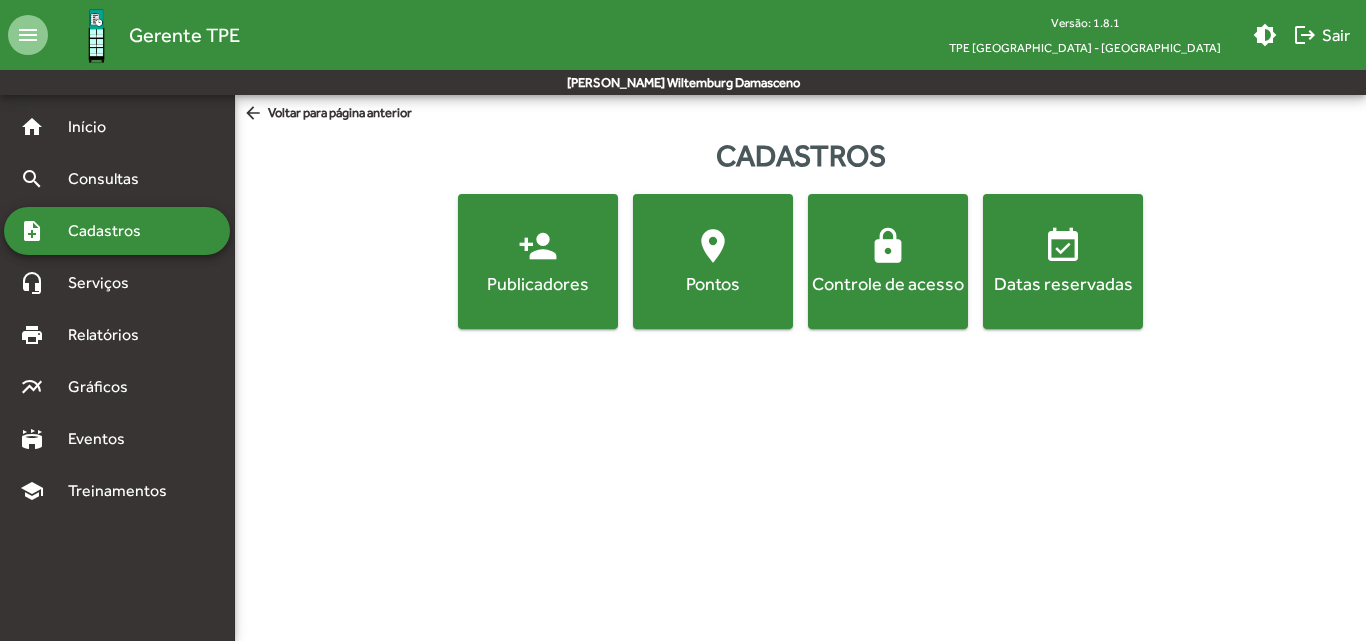 click on "location_on  [GEOGRAPHIC_DATA]" 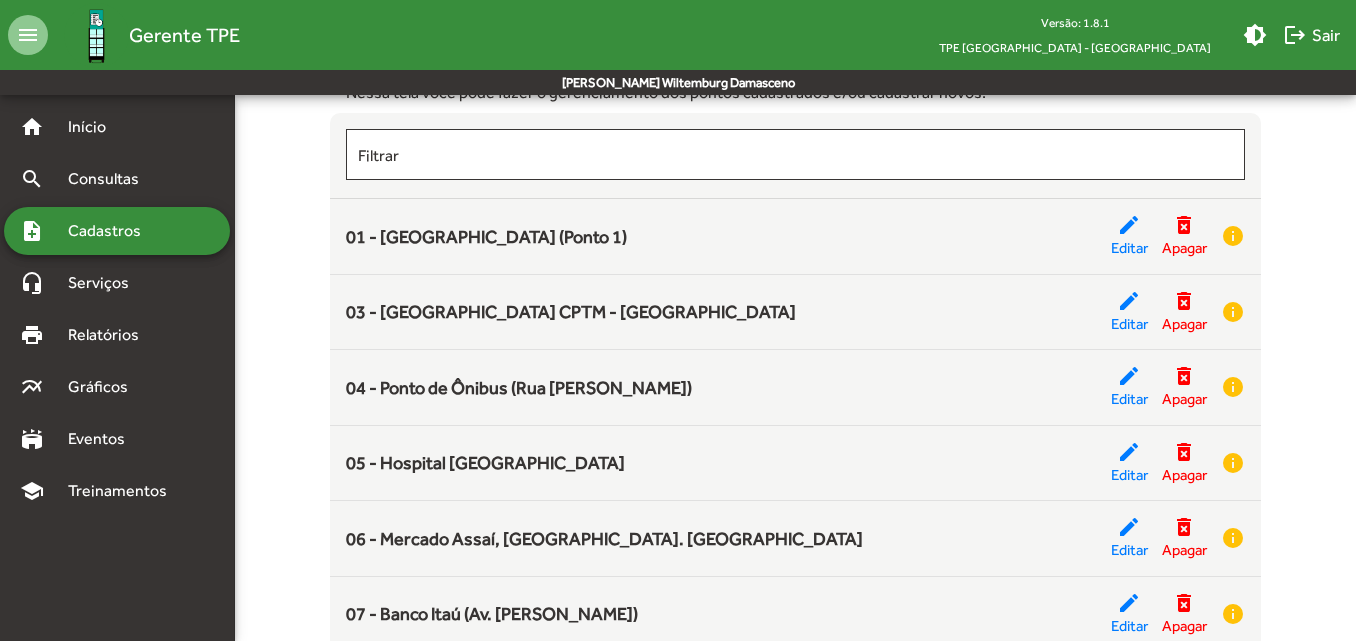 scroll, scrollTop: 200, scrollLeft: 0, axis: vertical 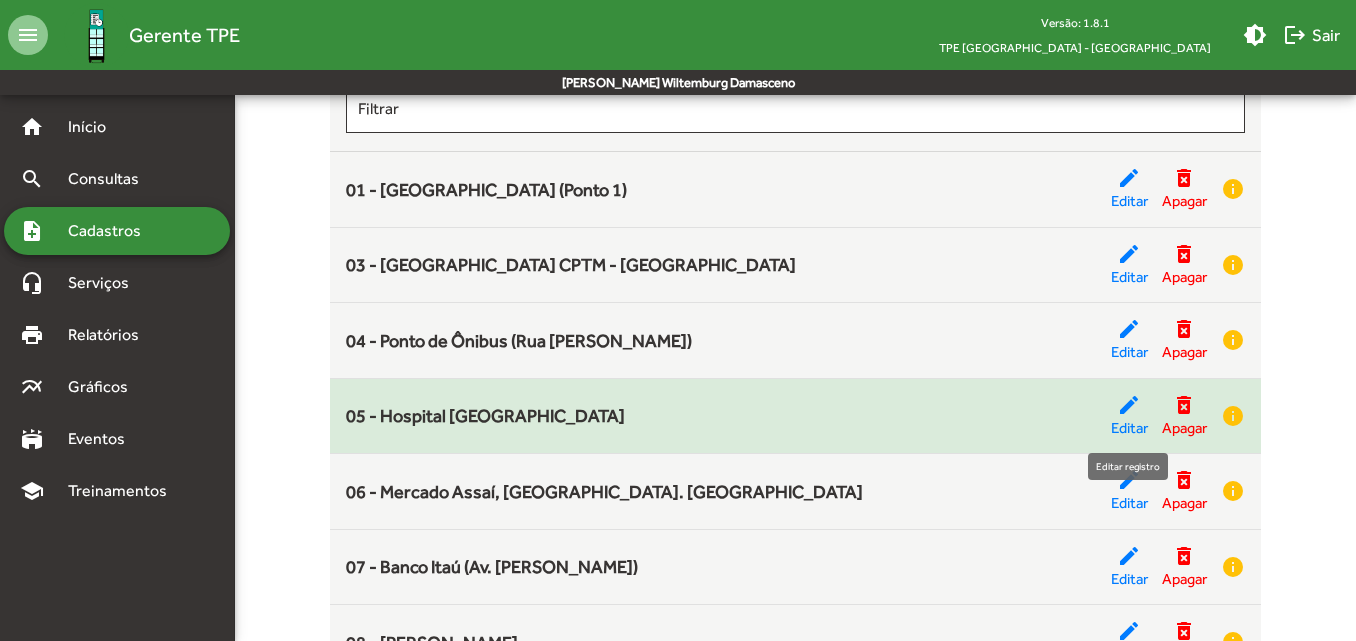 click on "edit" 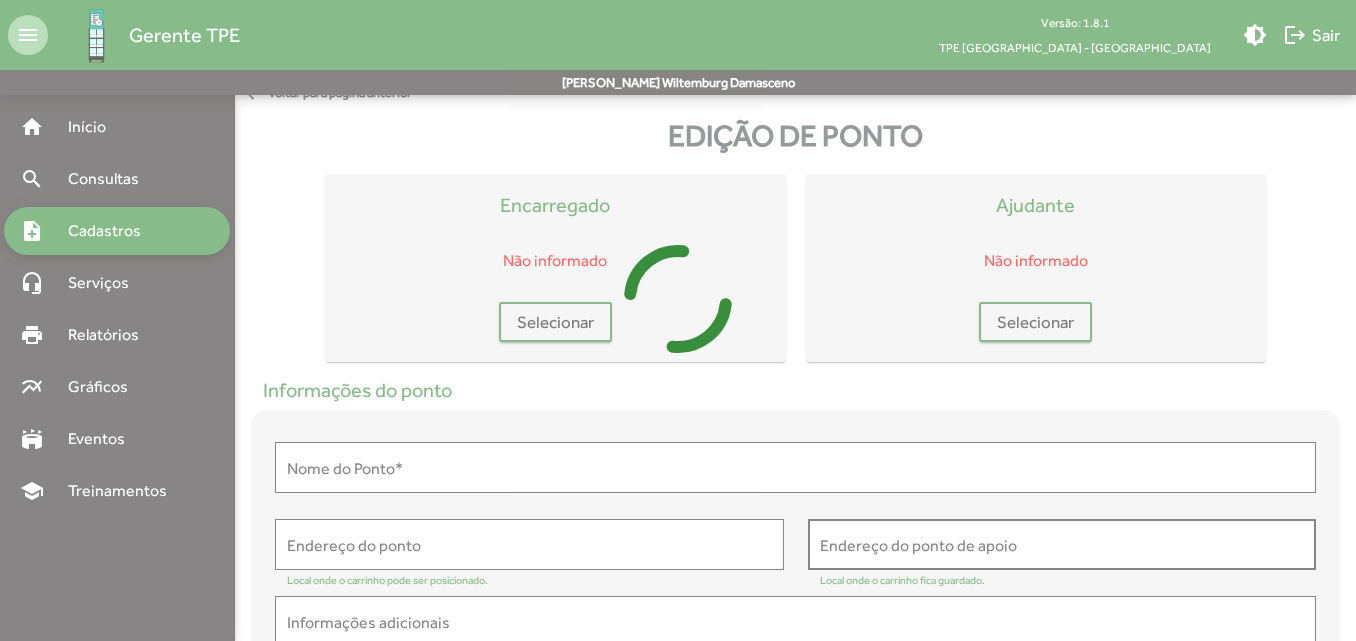 scroll, scrollTop: 0, scrollLeft: 0, axis: both 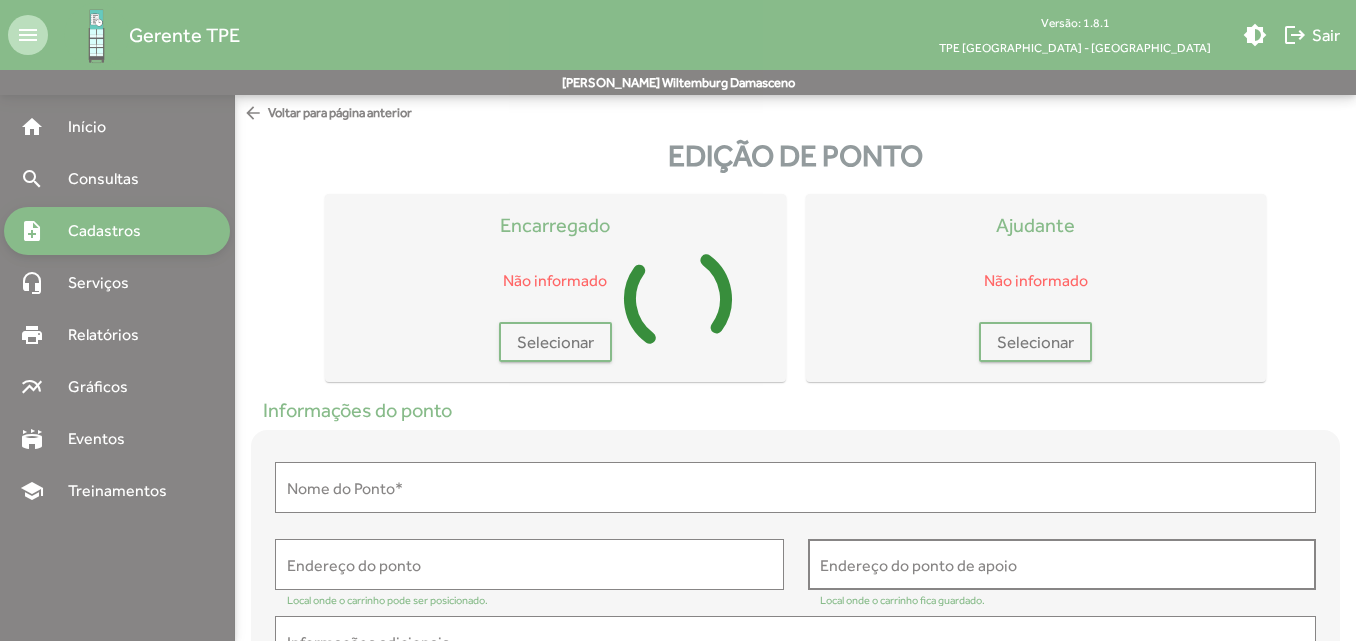 type on "**********" 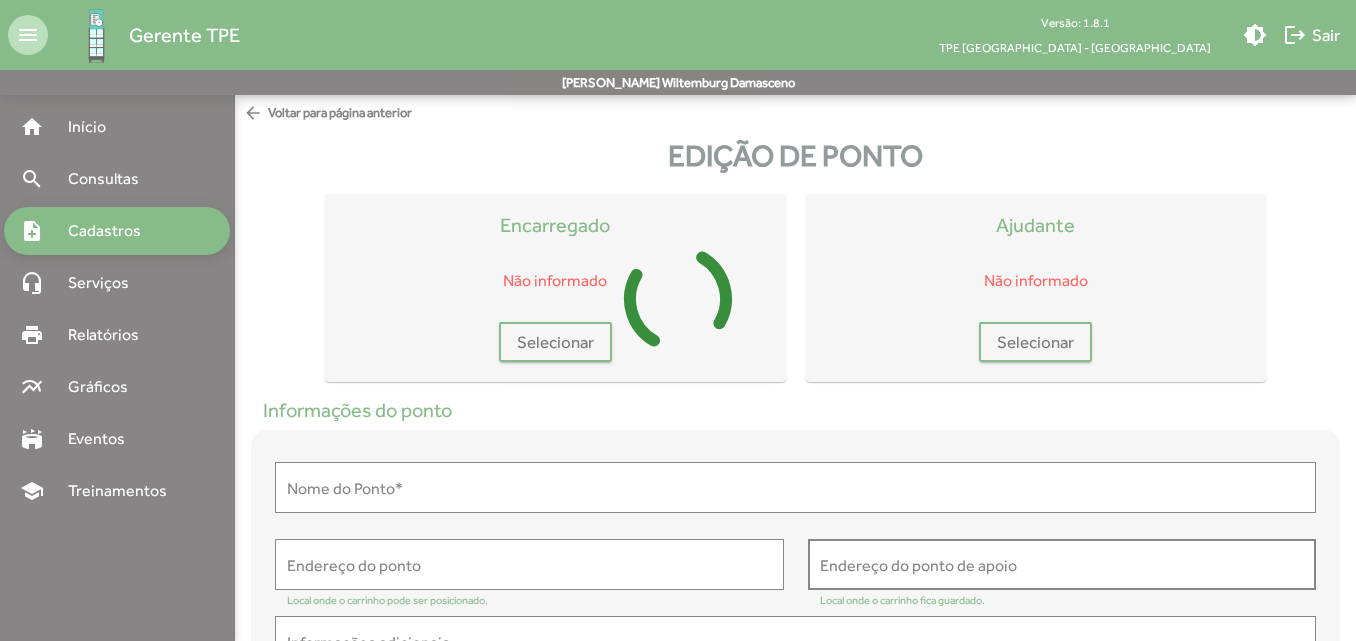 type on "**********" 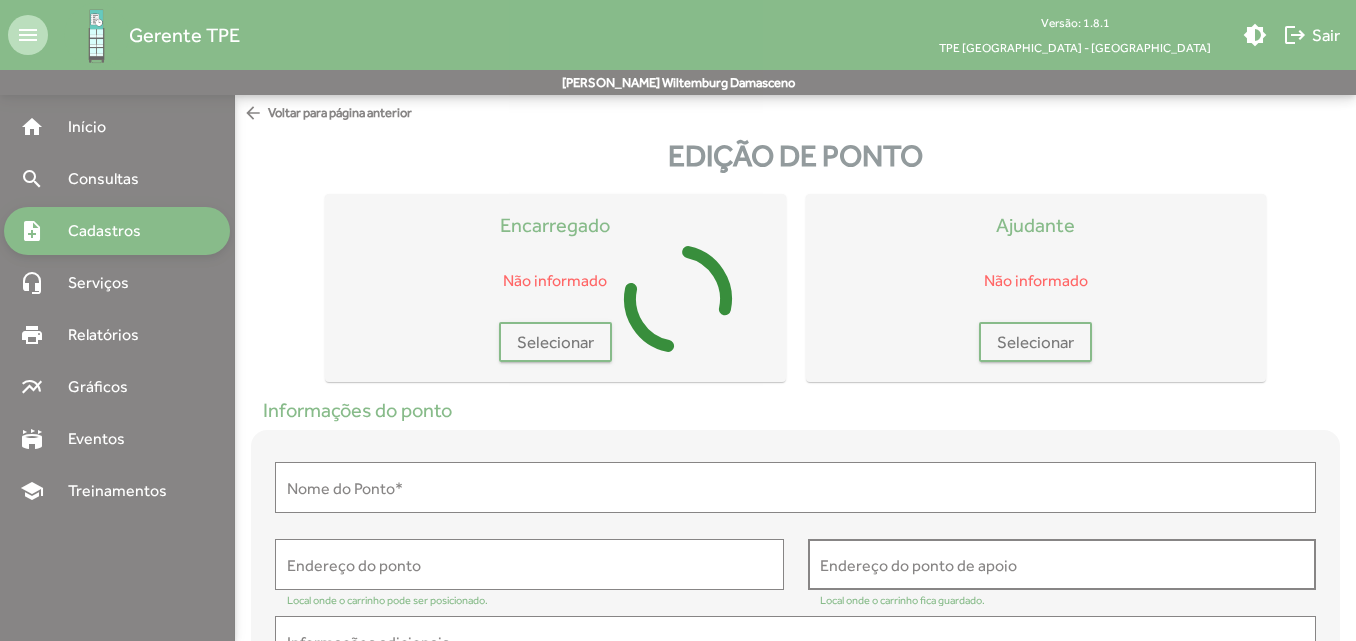 type on "**********" 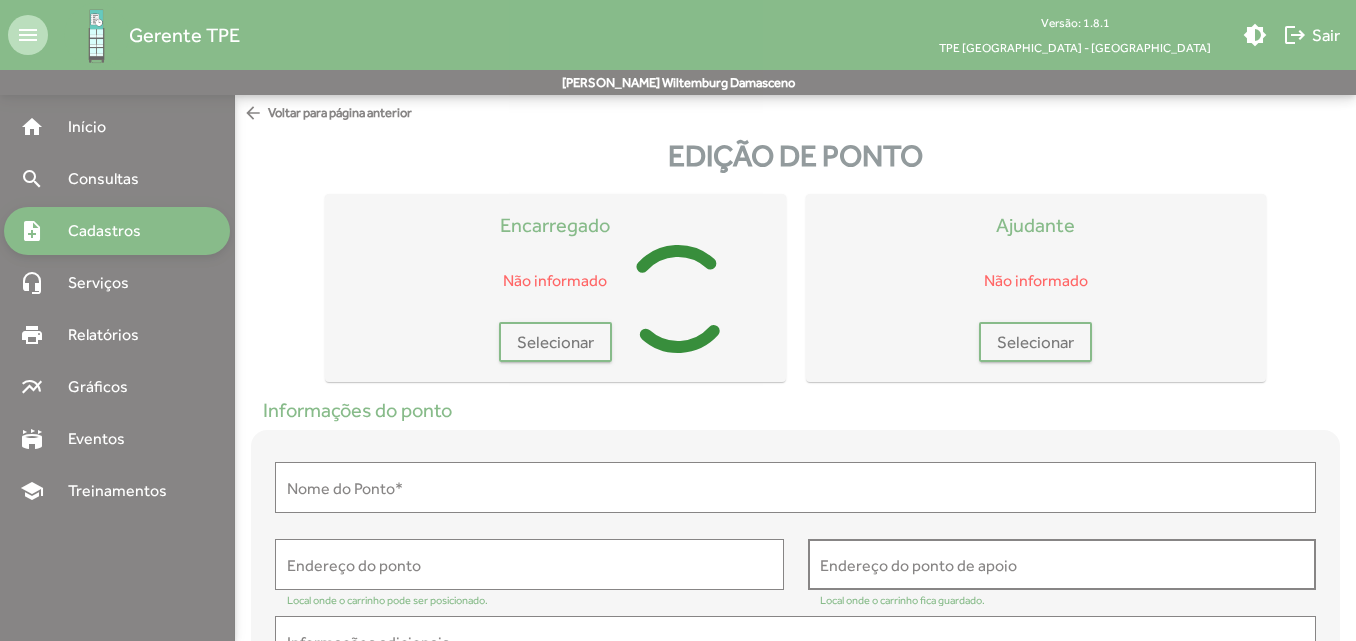 type on "**********" 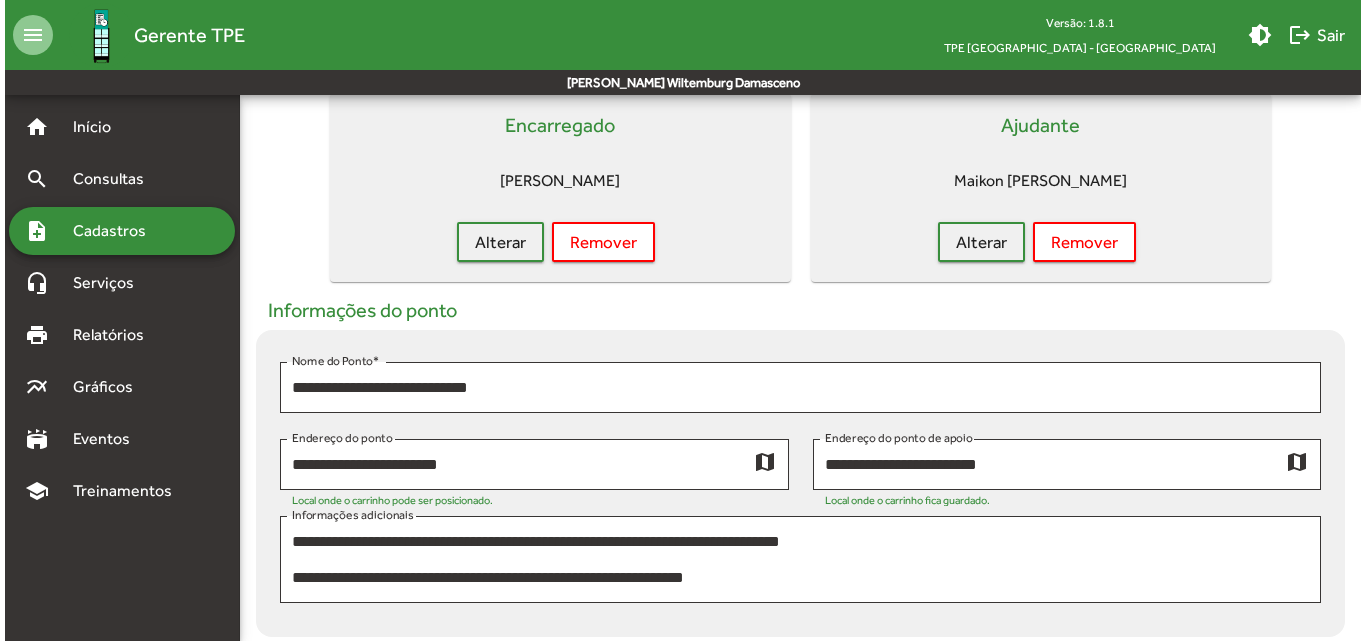 scroll, scrollTop: 0, scrollLeft: 0, axis: both 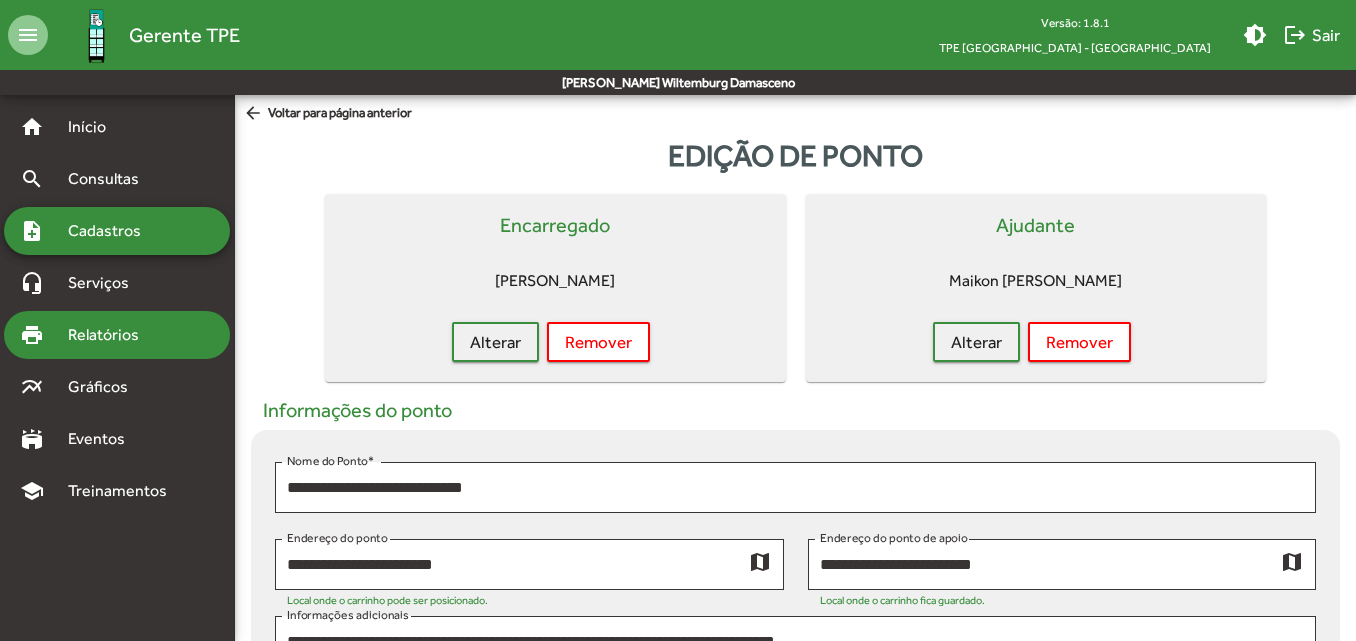 click on "Relatórios" at bounding box center [110, 335] 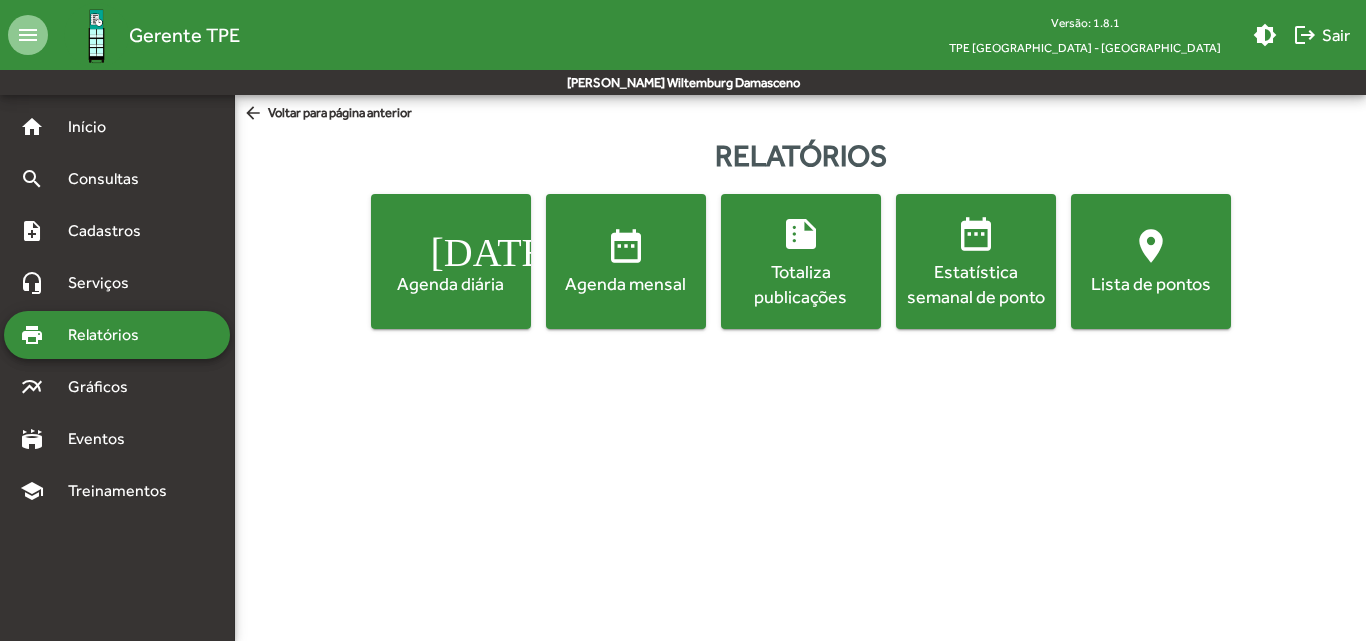click on "date_range  Agenda mensal" 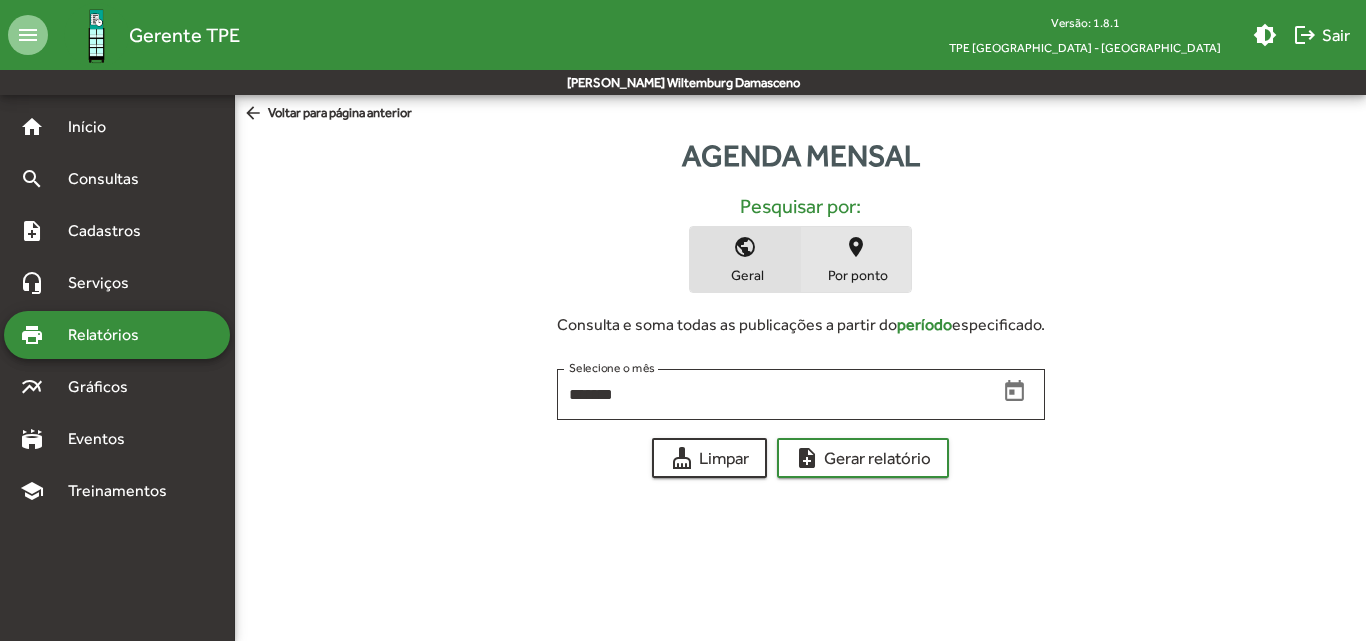 click on "Por ponto" at bounding box center (856, 275) 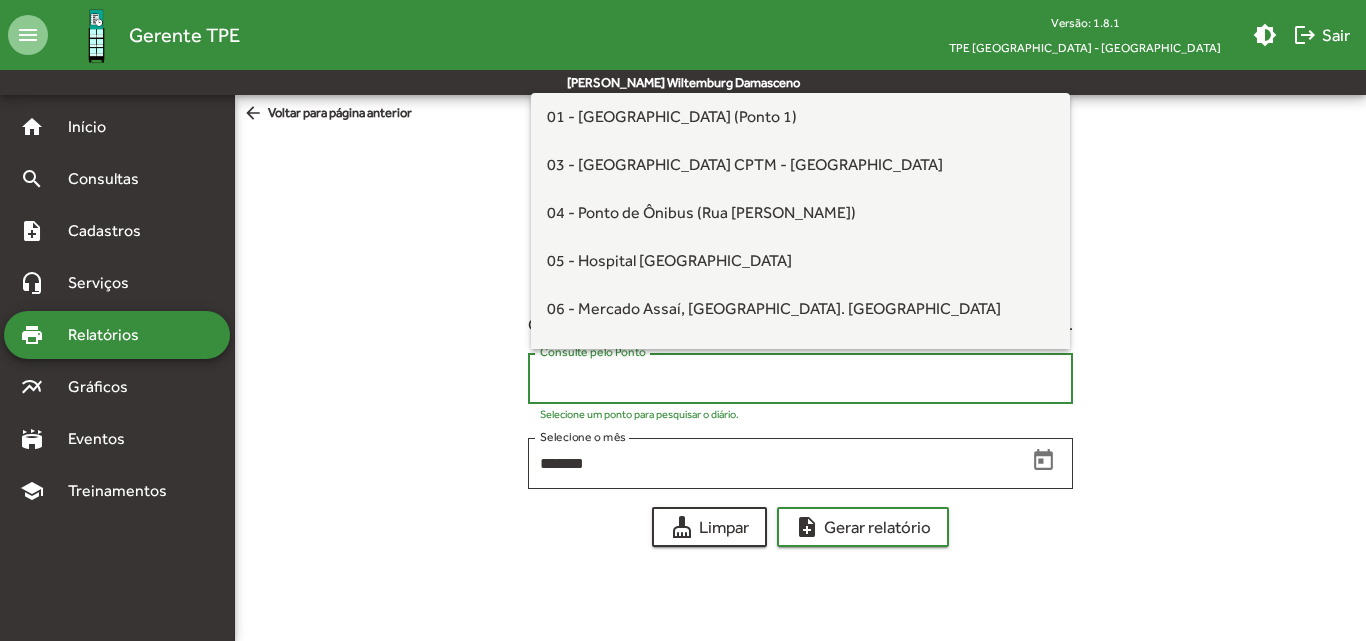 click on "Consulte pelo Ponto" at bounding box center (800, 379) 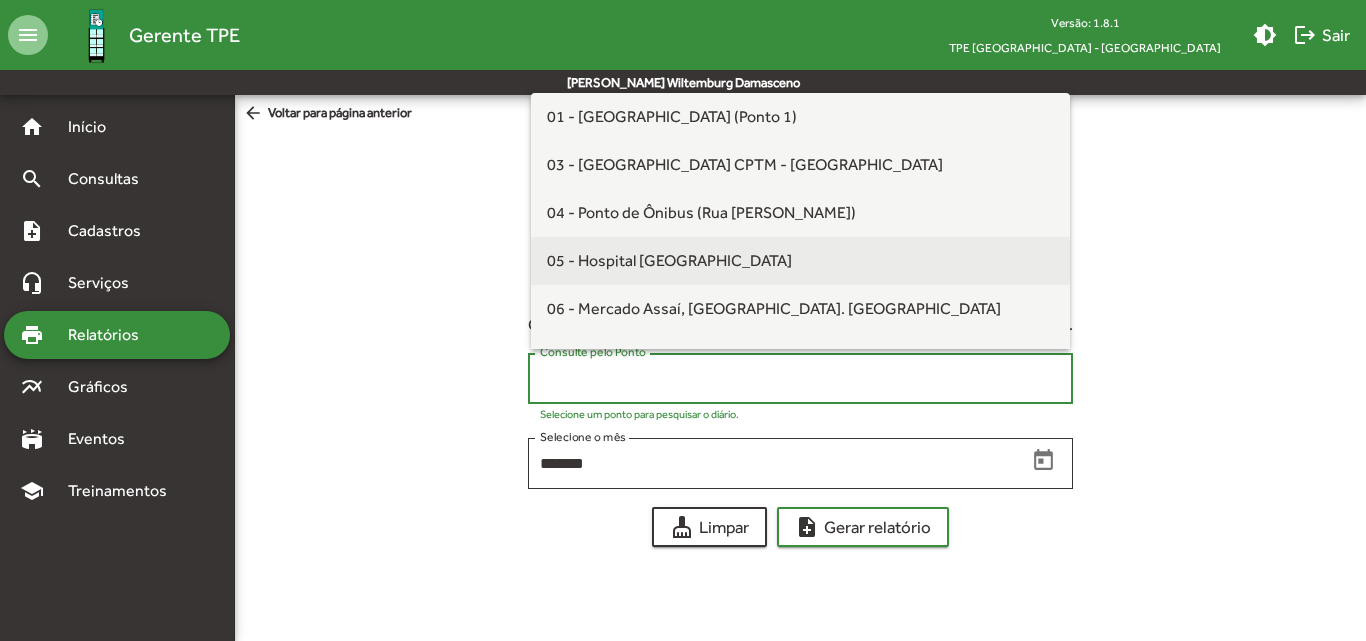 click on "05 - Hospital [GEOGRAPHIC_DATA]" at bounding box center (669, 260) 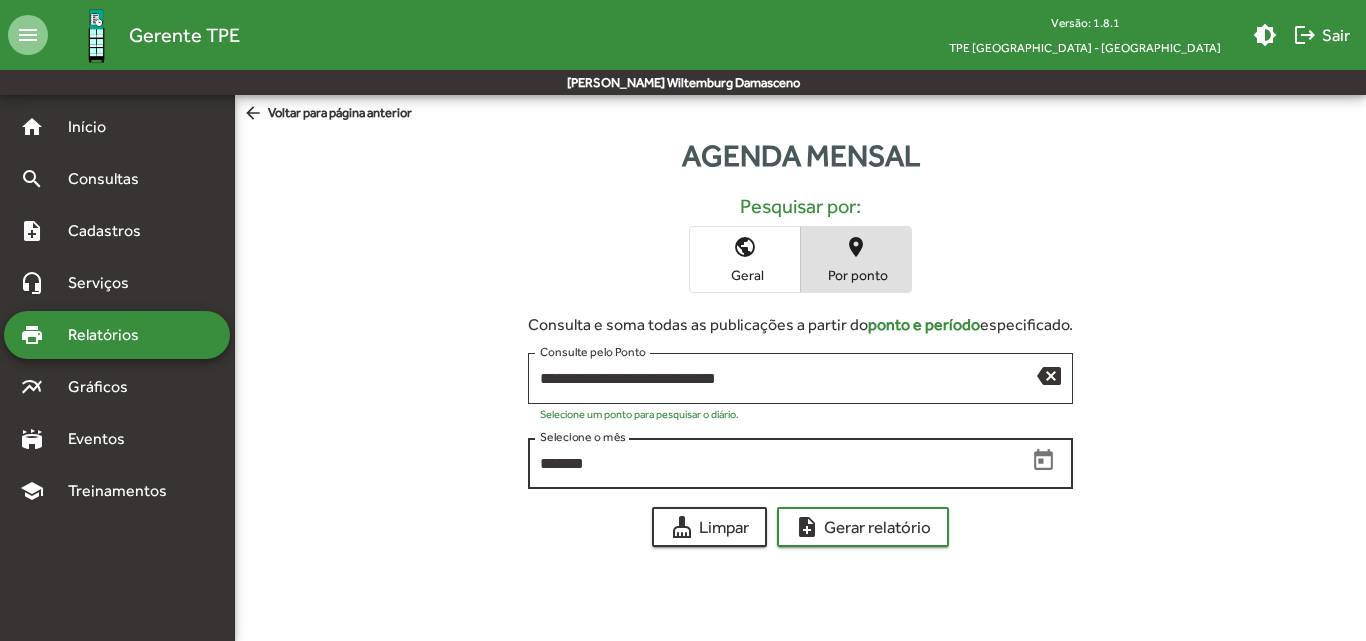 click on "******* Selecione o mês" 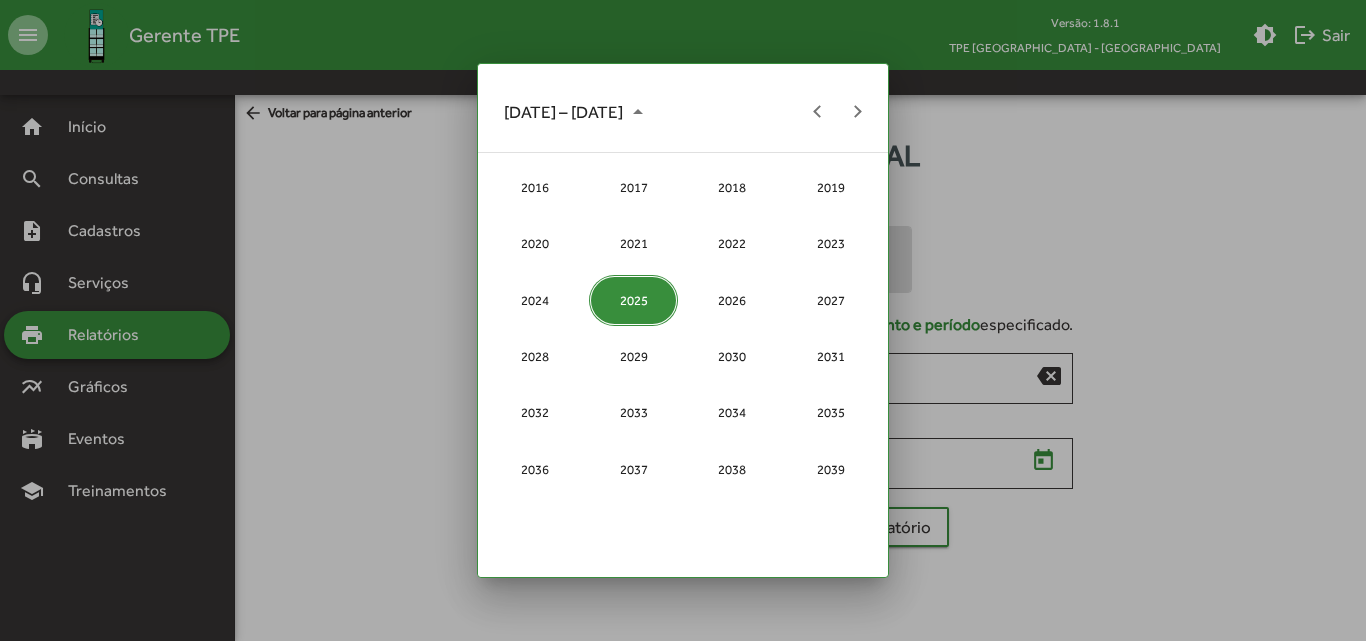 click on "2025" at bounding box center [633, 300] 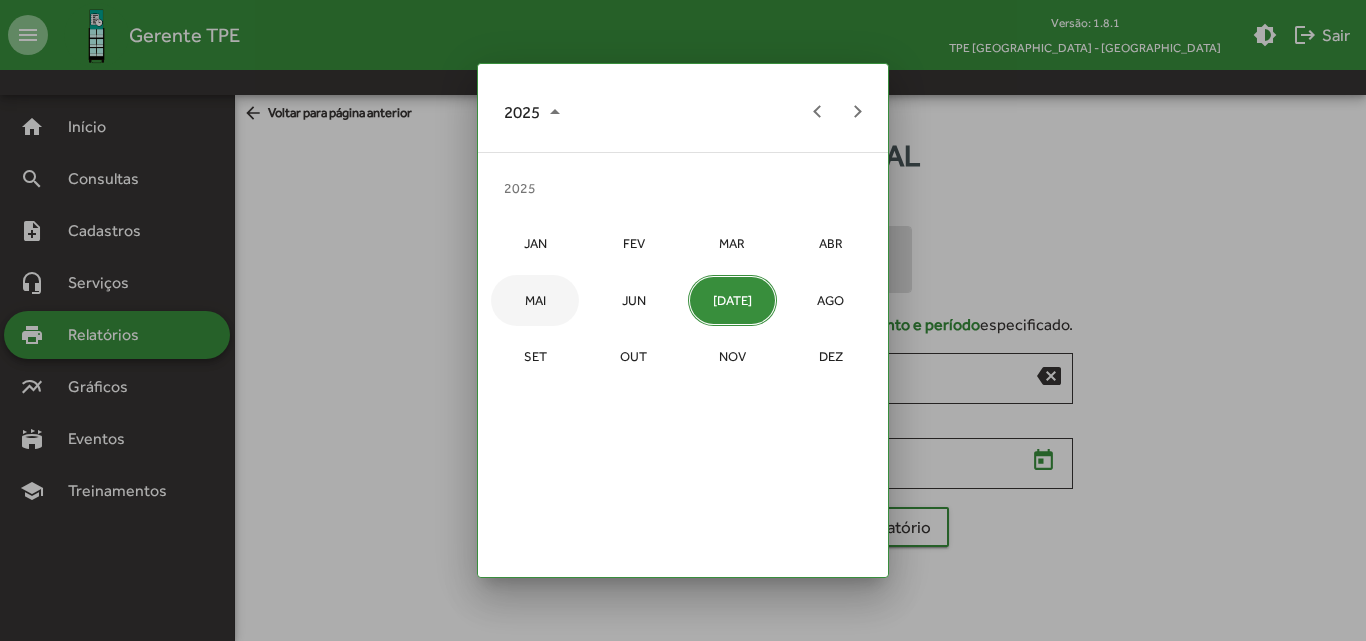 click on "MAI" at bounding box center [535, 300] 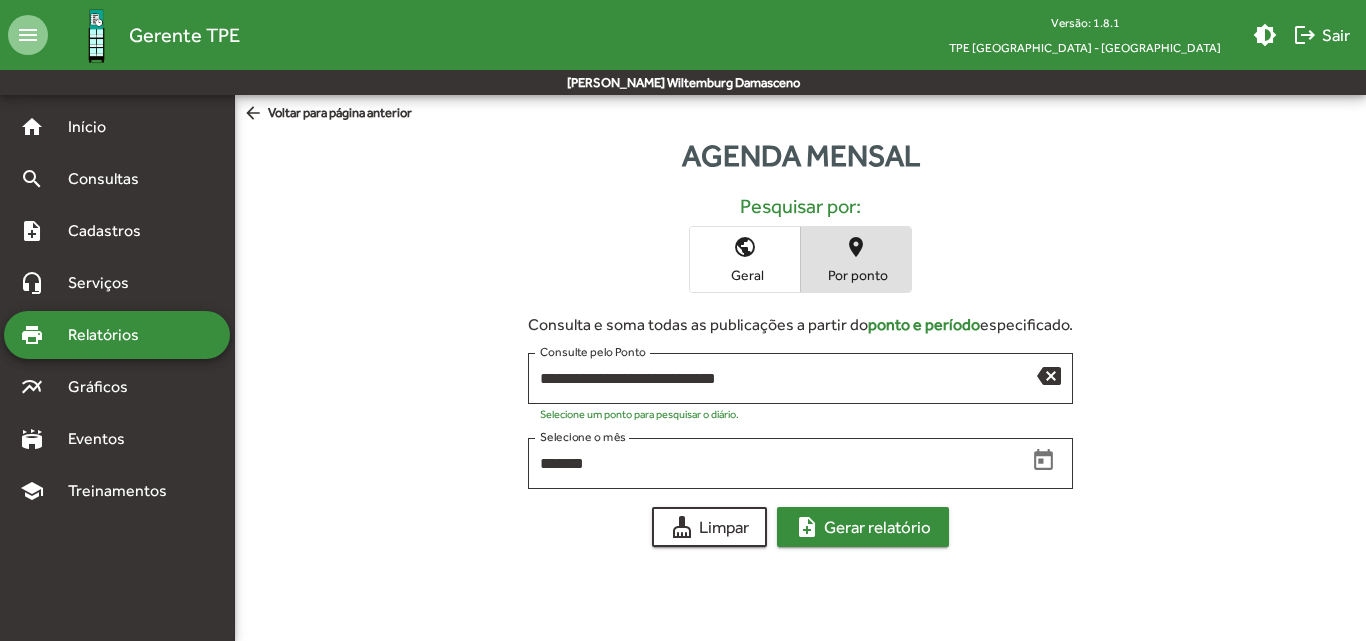 click on "note_add  Gerar relatório" 